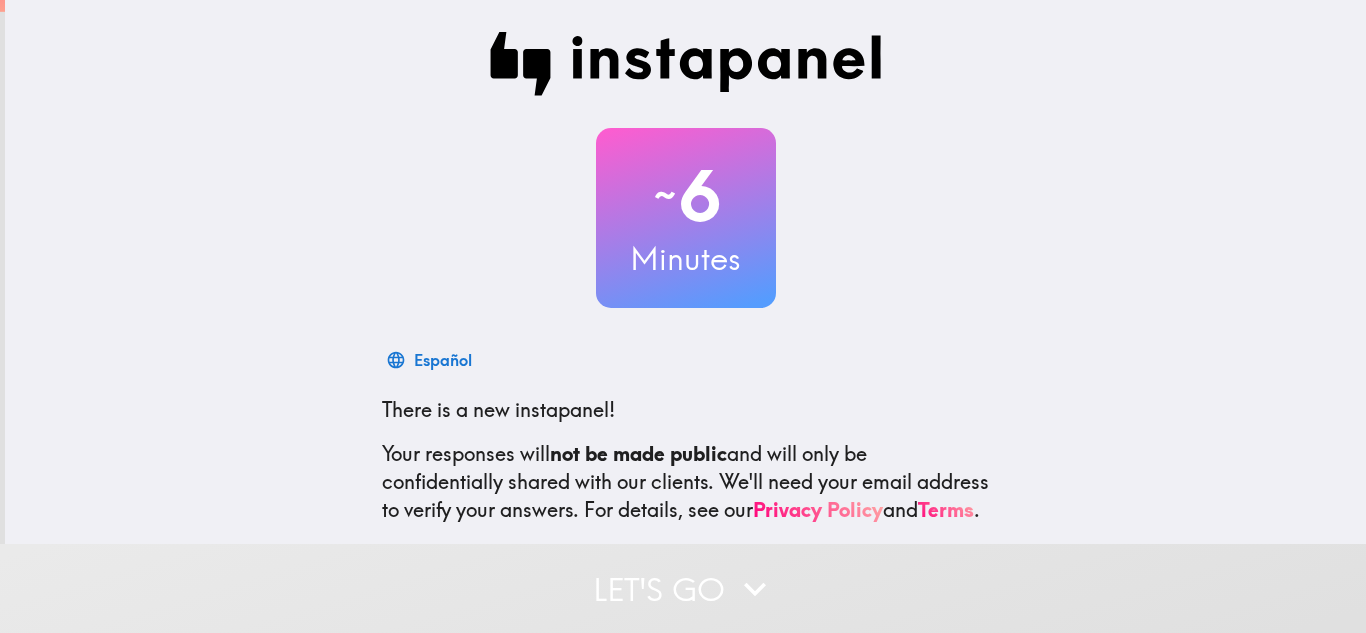 scroll, scrollTop: 0, scrollLeft: 0, axis: both 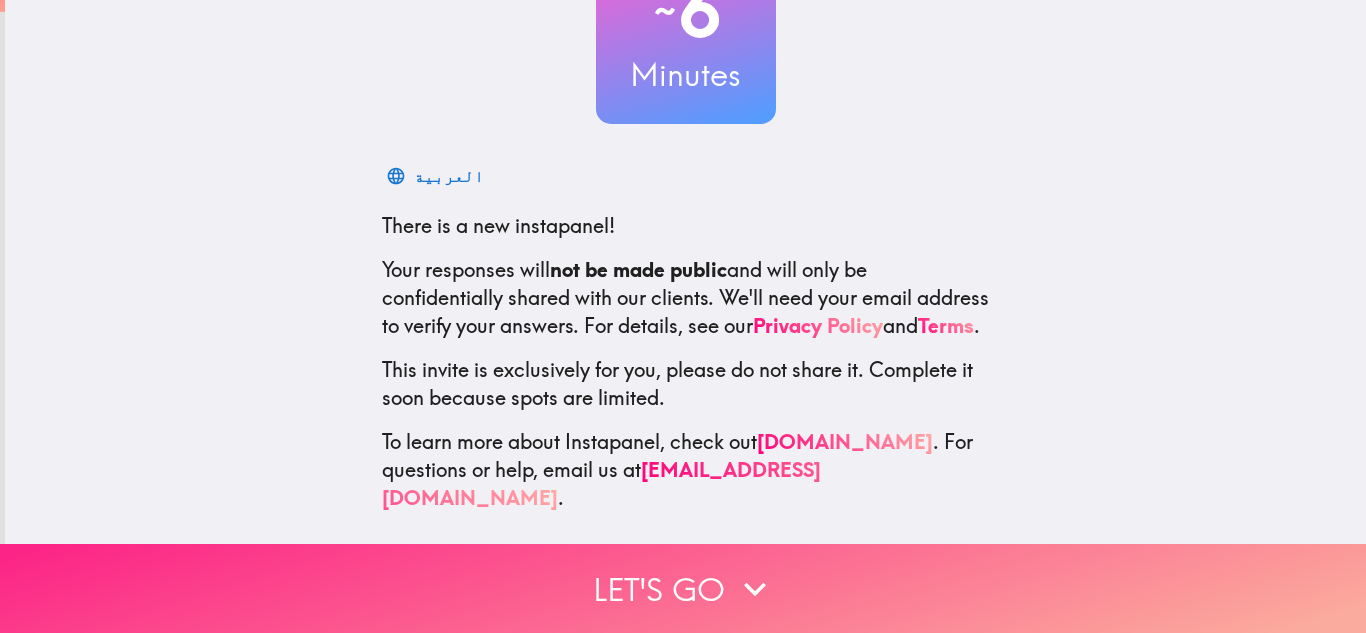 click on "Let's go" at bounding box center [683, 588] 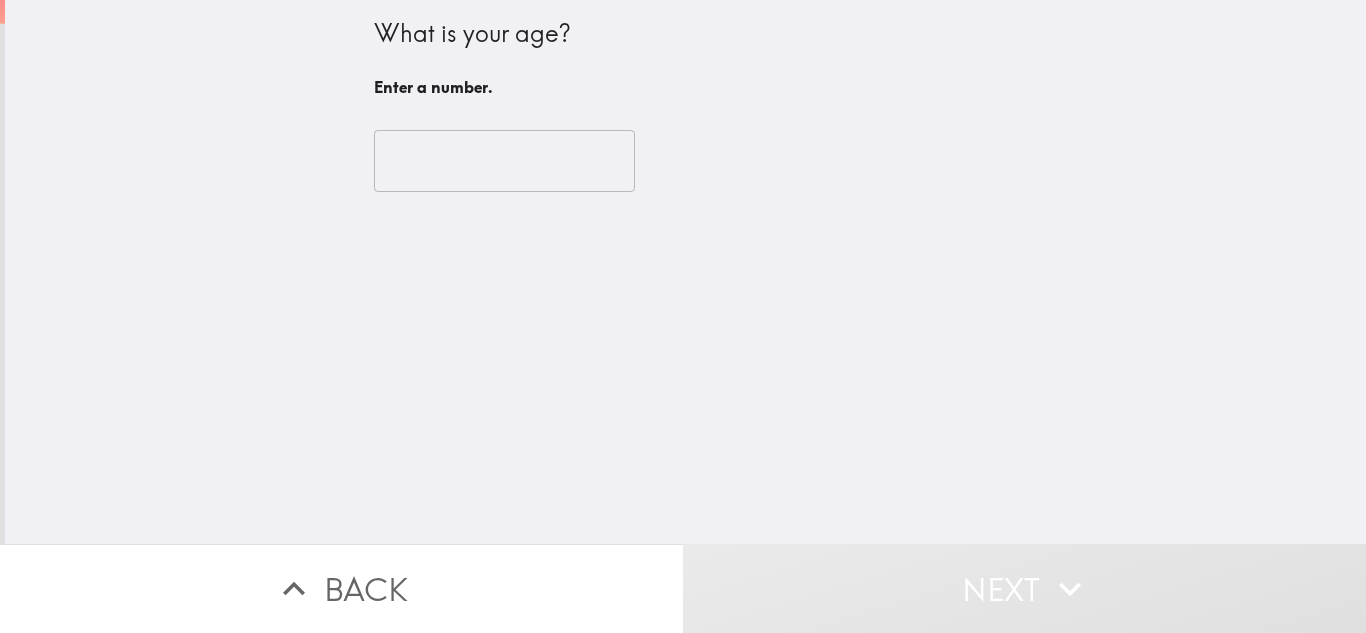 click at bounding box center (504, 161) 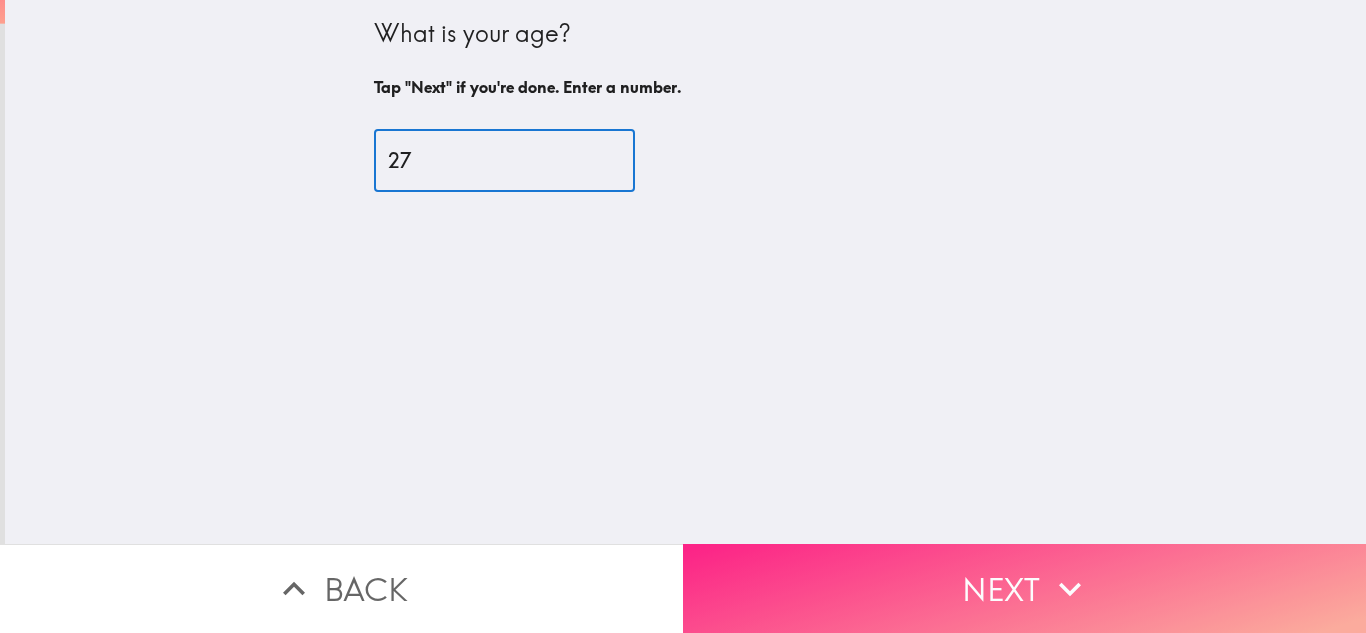 type on "27" 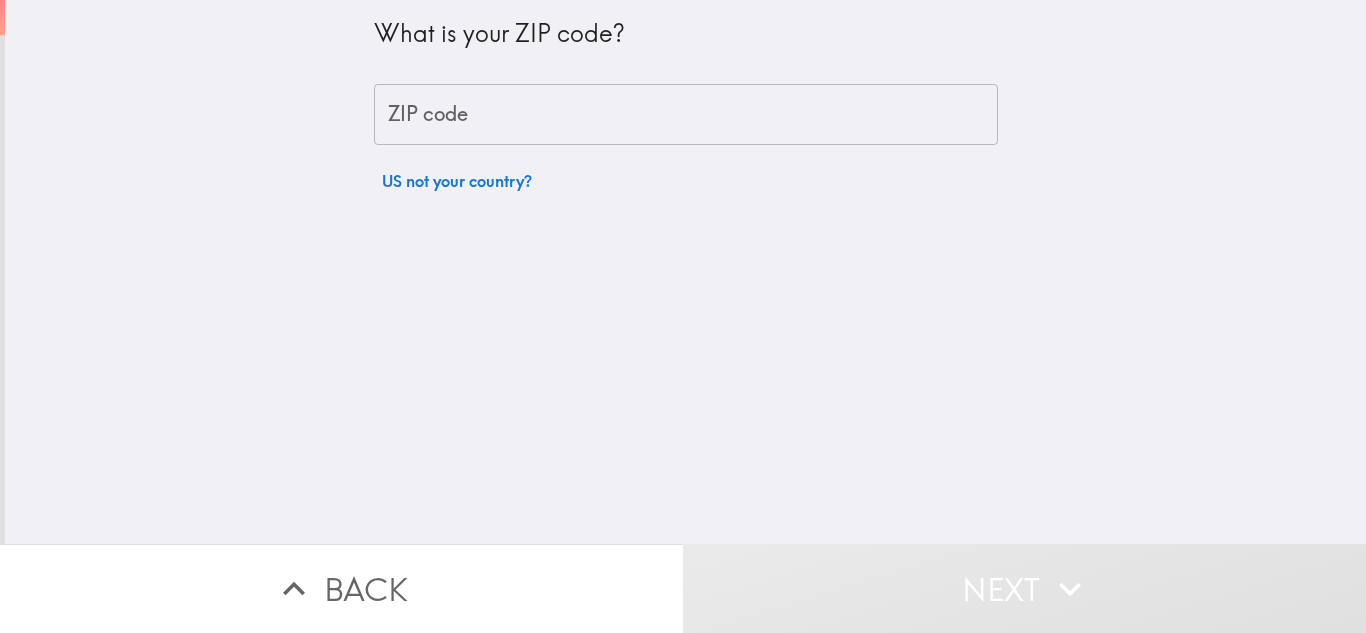 click on "ZIP code" at bounding box center [686, 115] 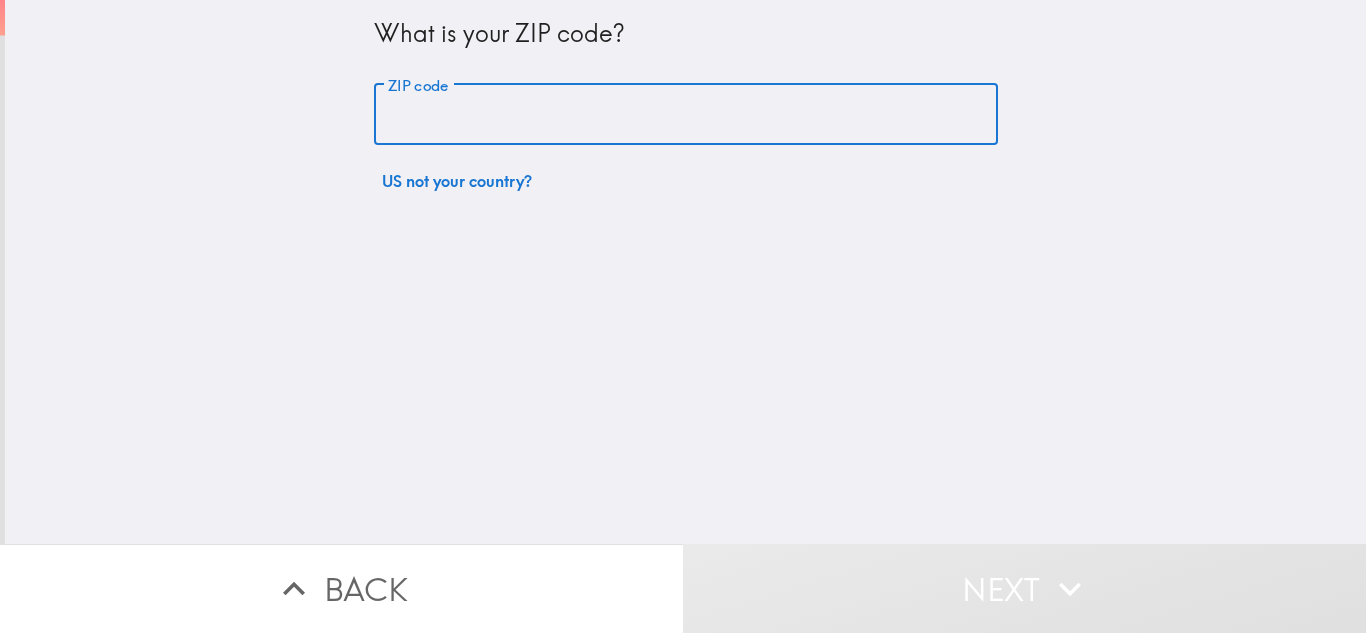 type on "92301" 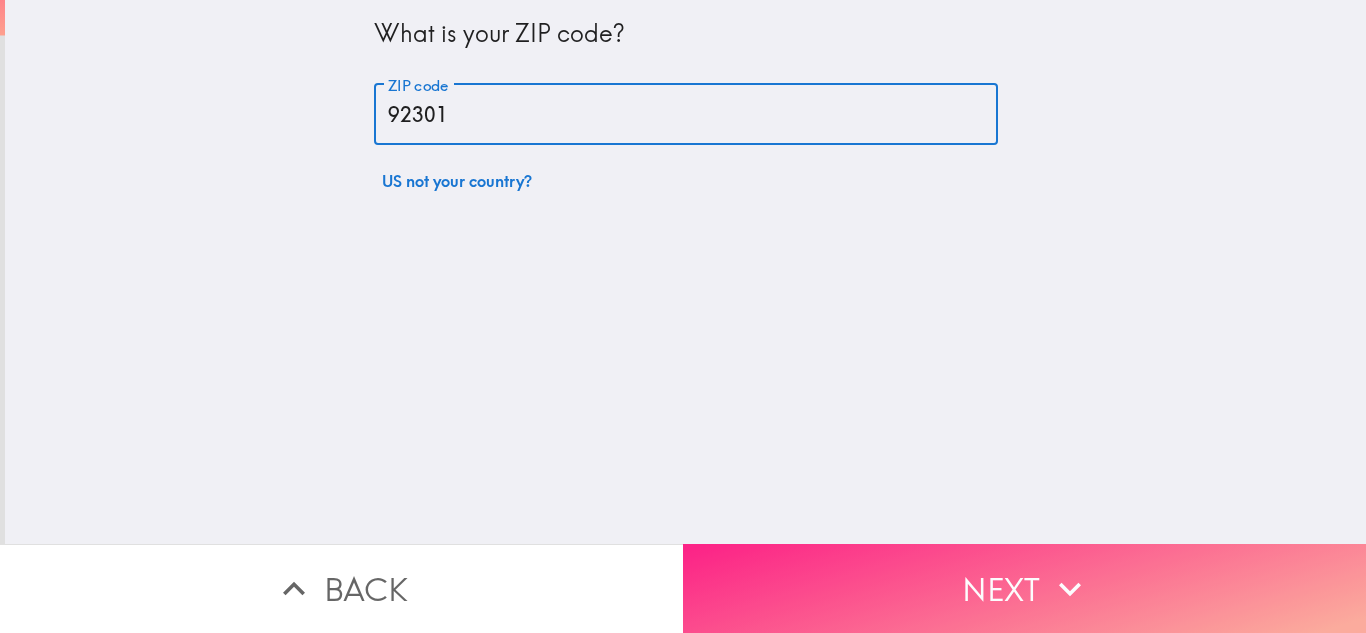 click on "Next" at bounding box center (1024, 588) 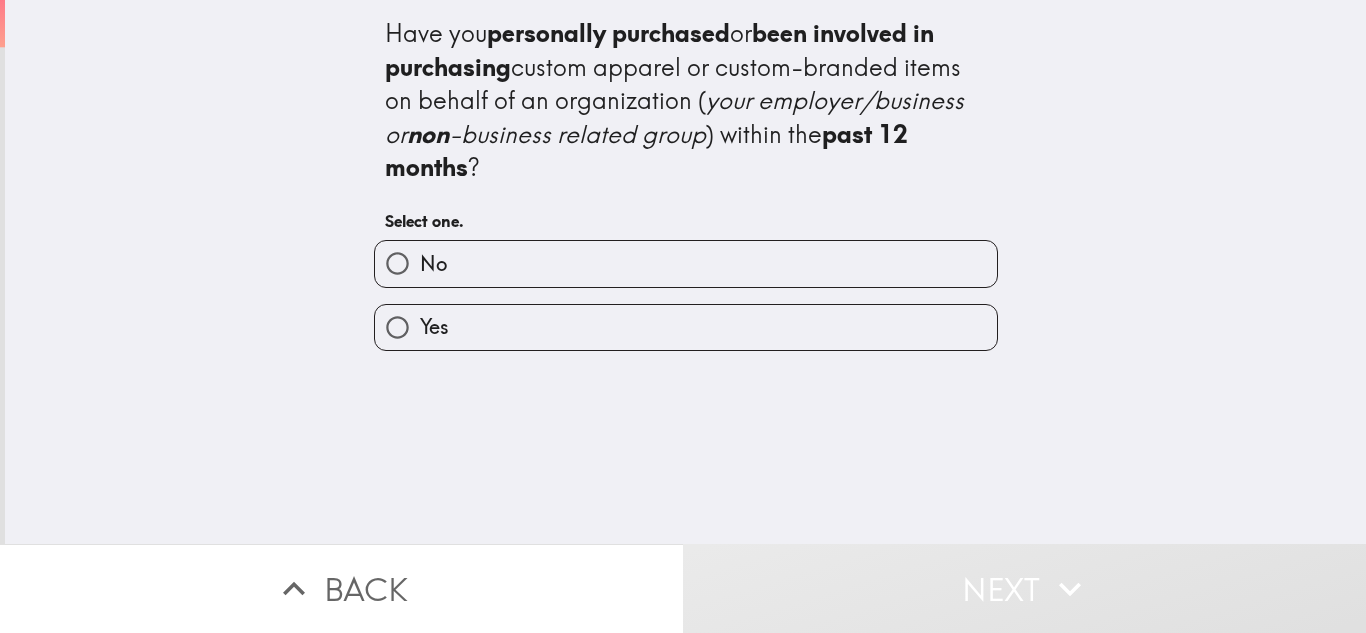 click on "No" at bounding box center (686, 263) 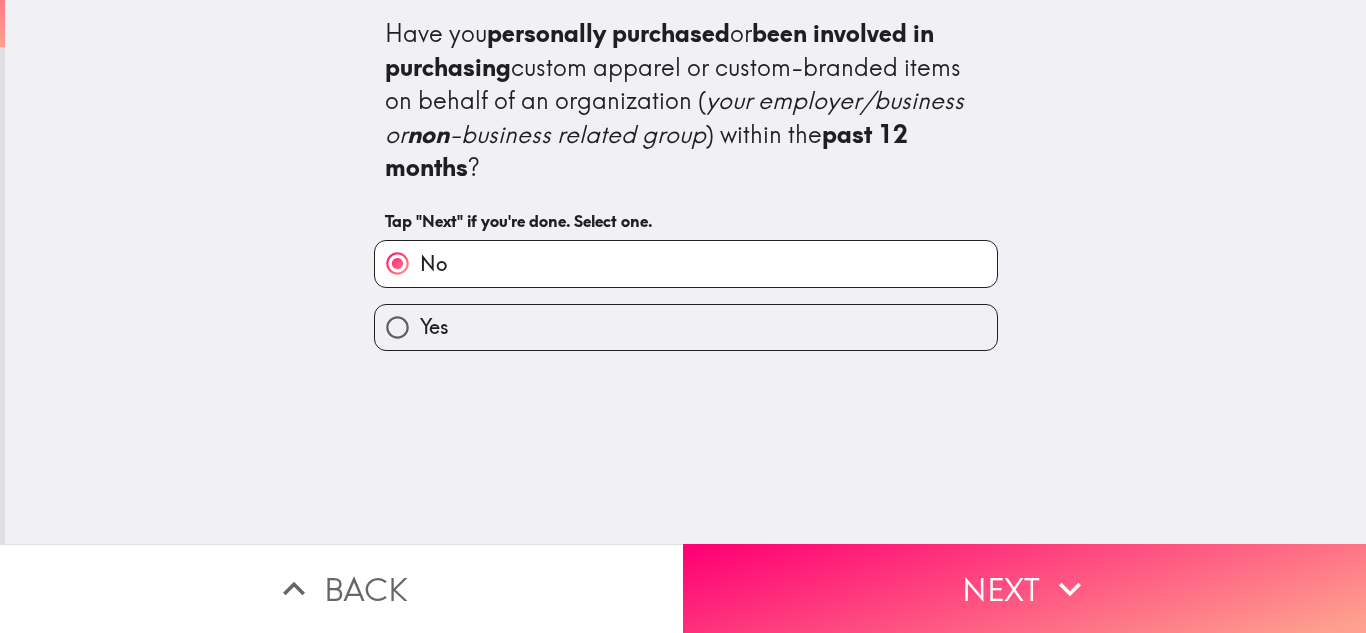 click on "Yes" at bounding box center (686, 327) 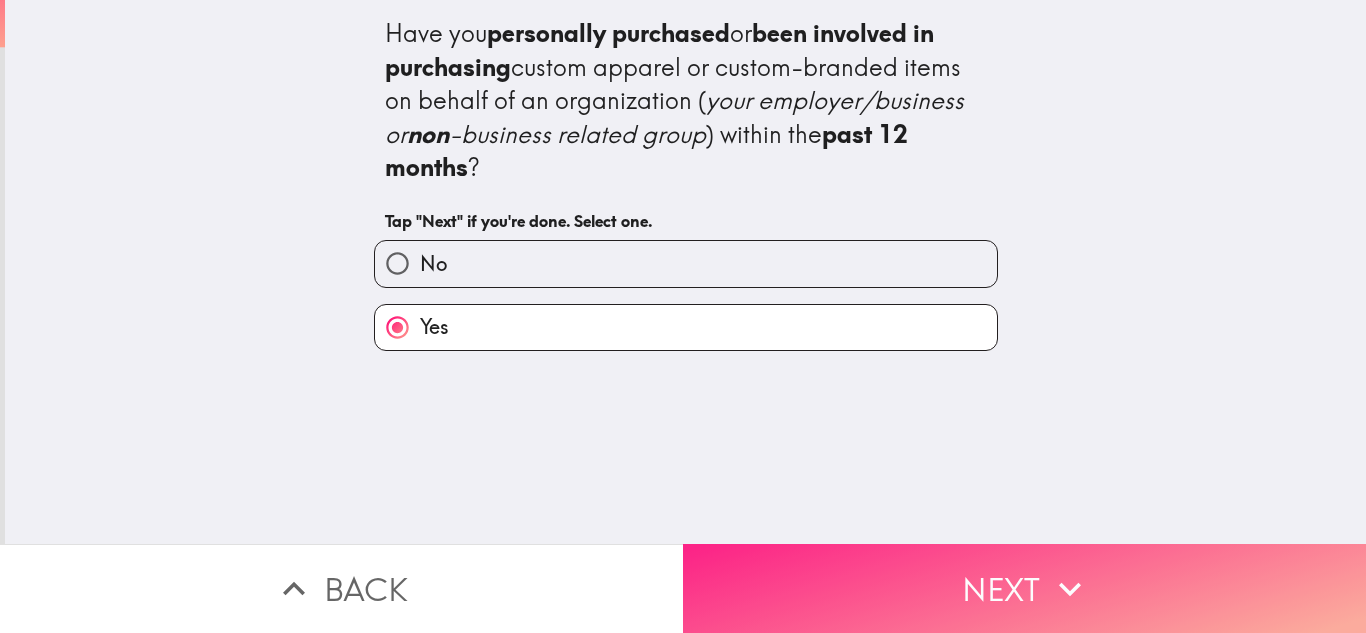 click on "Next" at bounding box center (1024, 588) 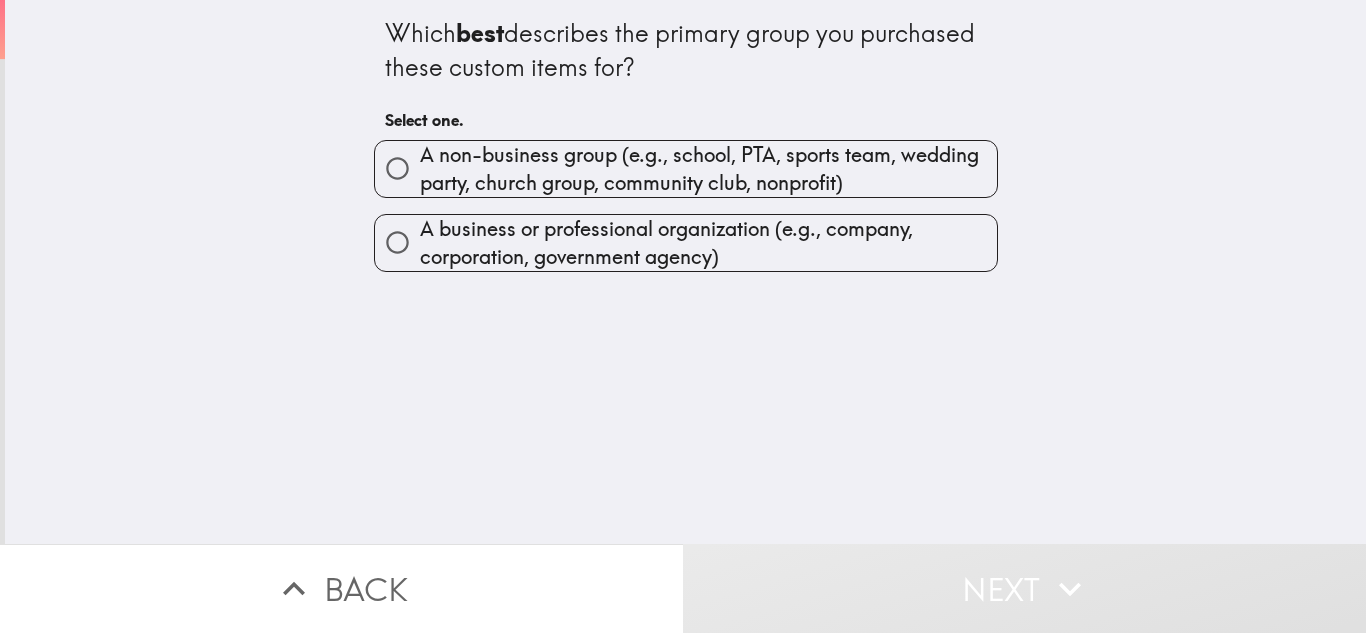 click on "A business or professional organization (e.g., company, corporation, government agency)" at bounding box center [708, 243] 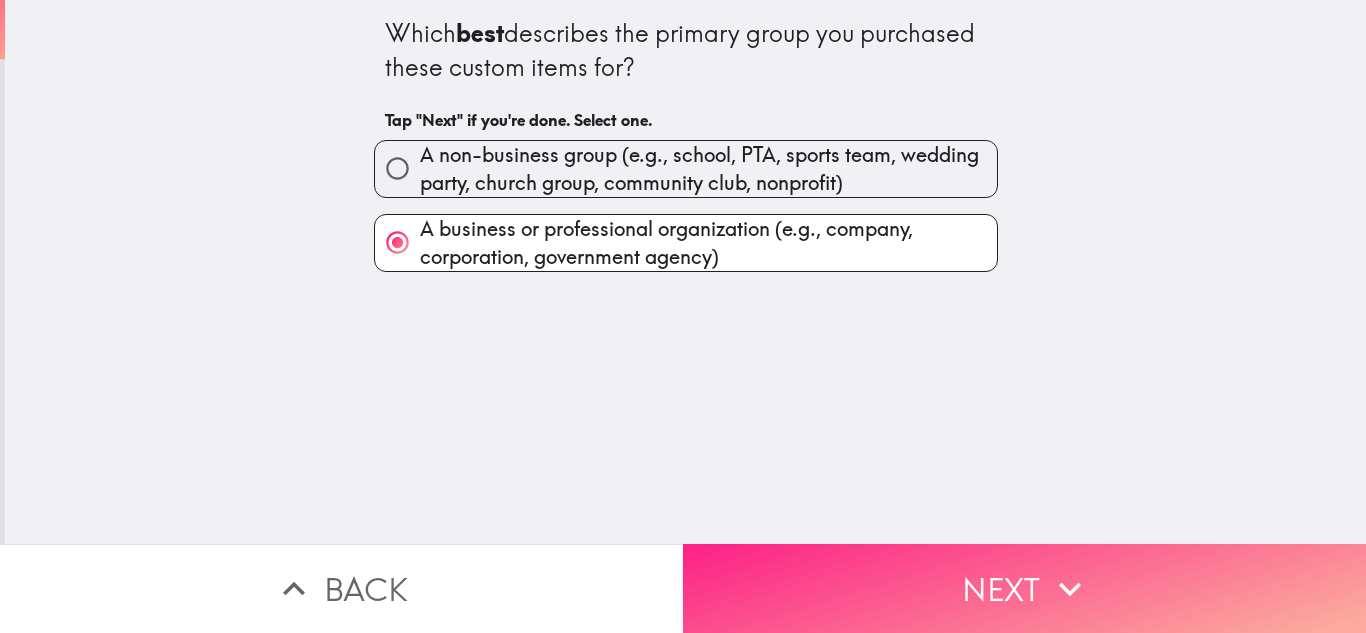 click on "Next" at bounding box center (1024, 588) 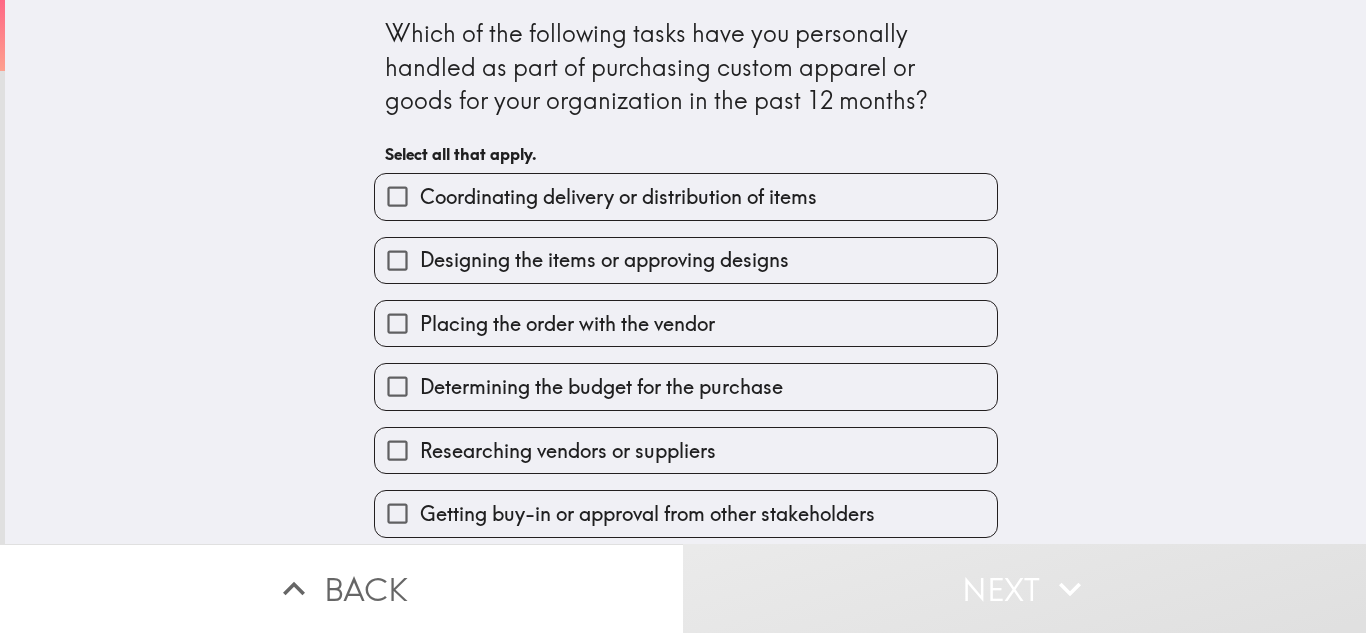 click on "Designing the items or approving designs" at bounding box center [604, 260] 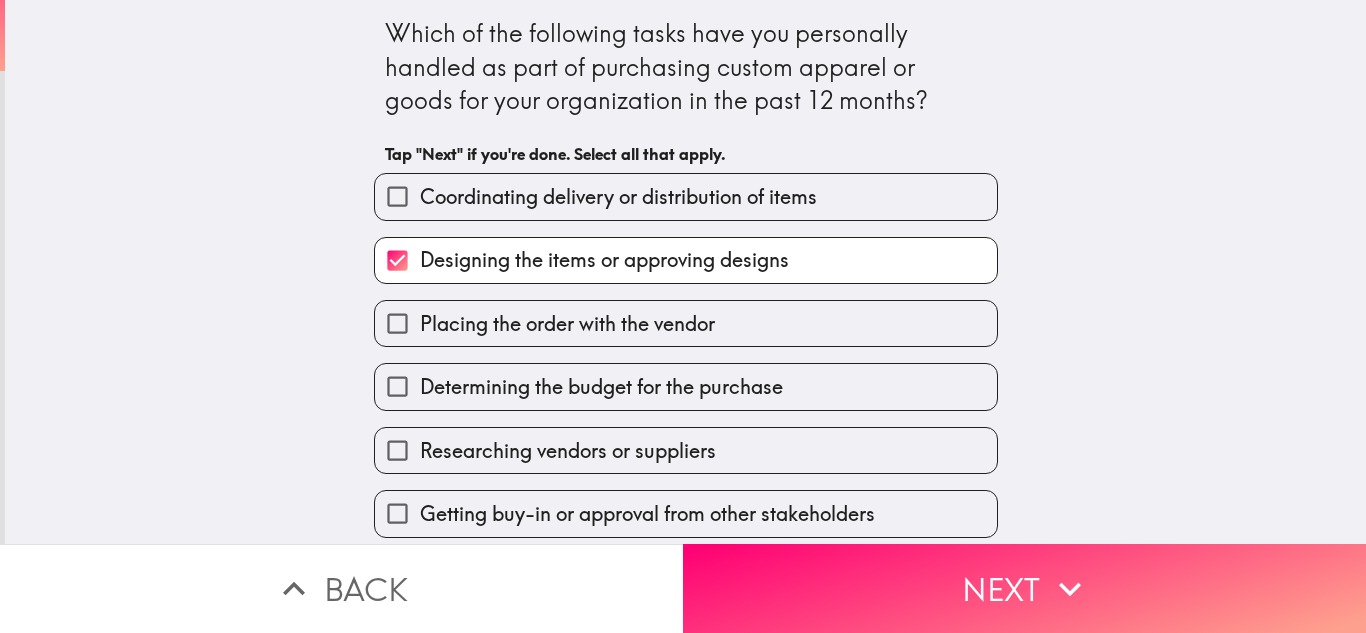 click on "Placing the order with the vendor" at bounding box center [686, 323] 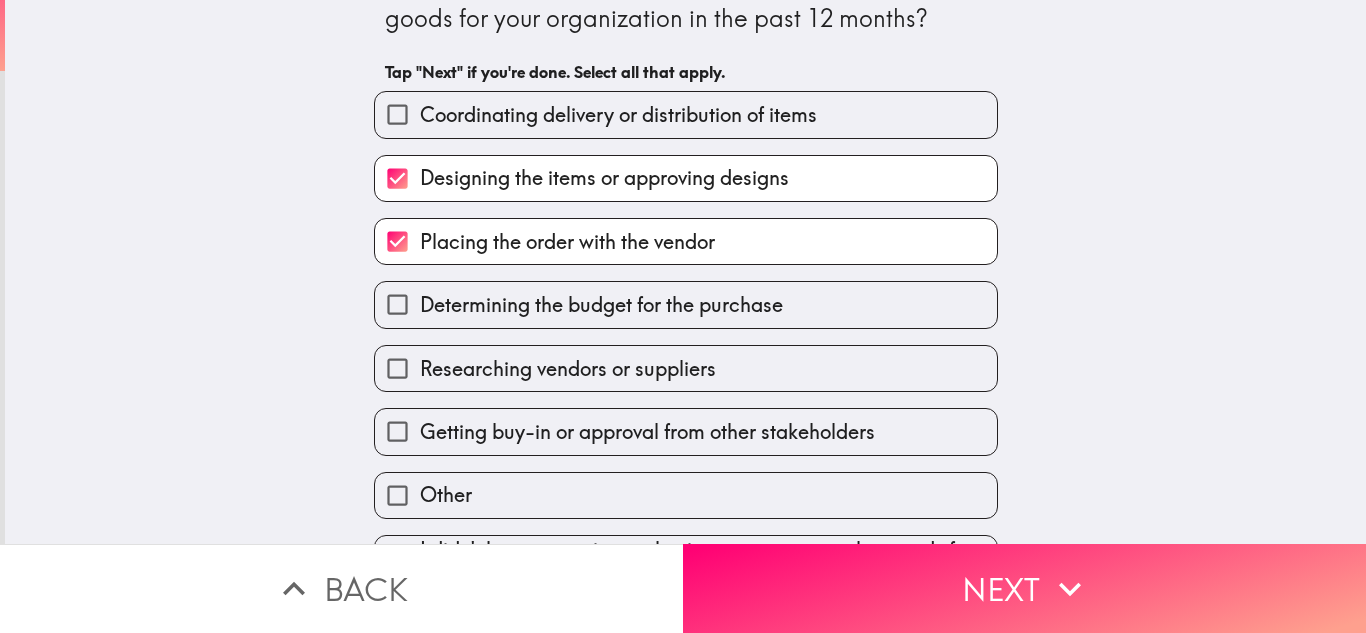 scroll, scrollTop: 97, scrollLeft: 0, axis: vertical 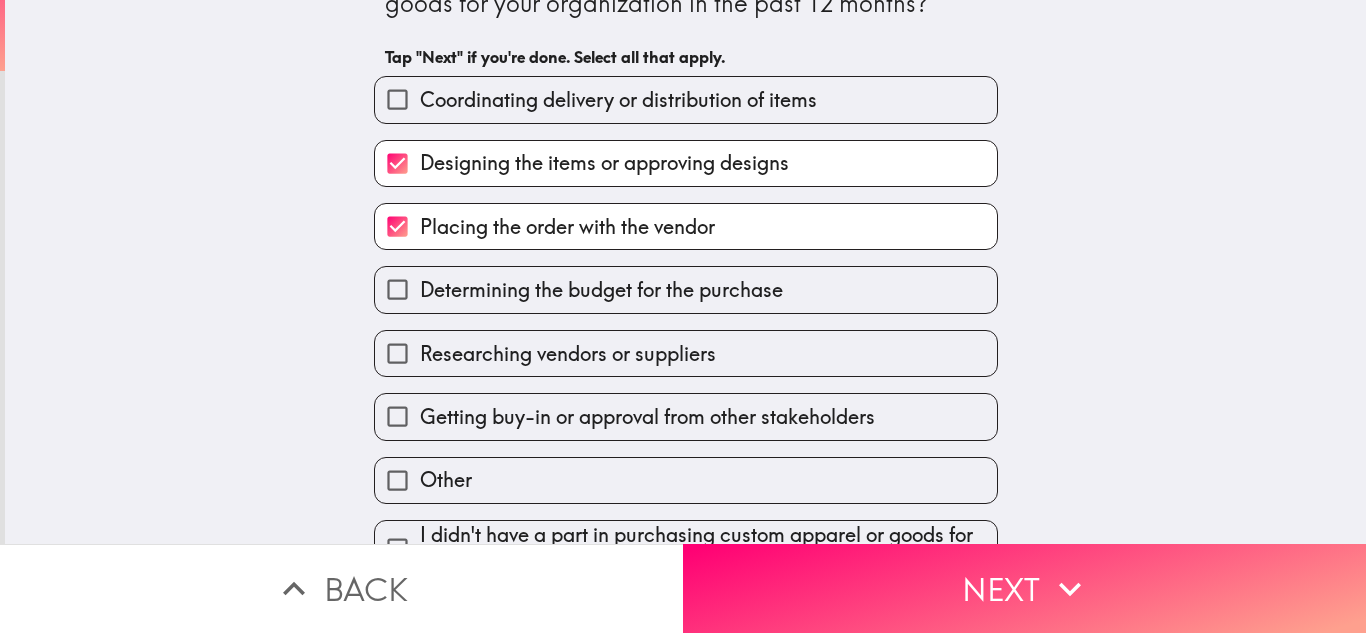 click on "Getting buy-in or approval from other stakeholders" at bounding box center (686, 416) 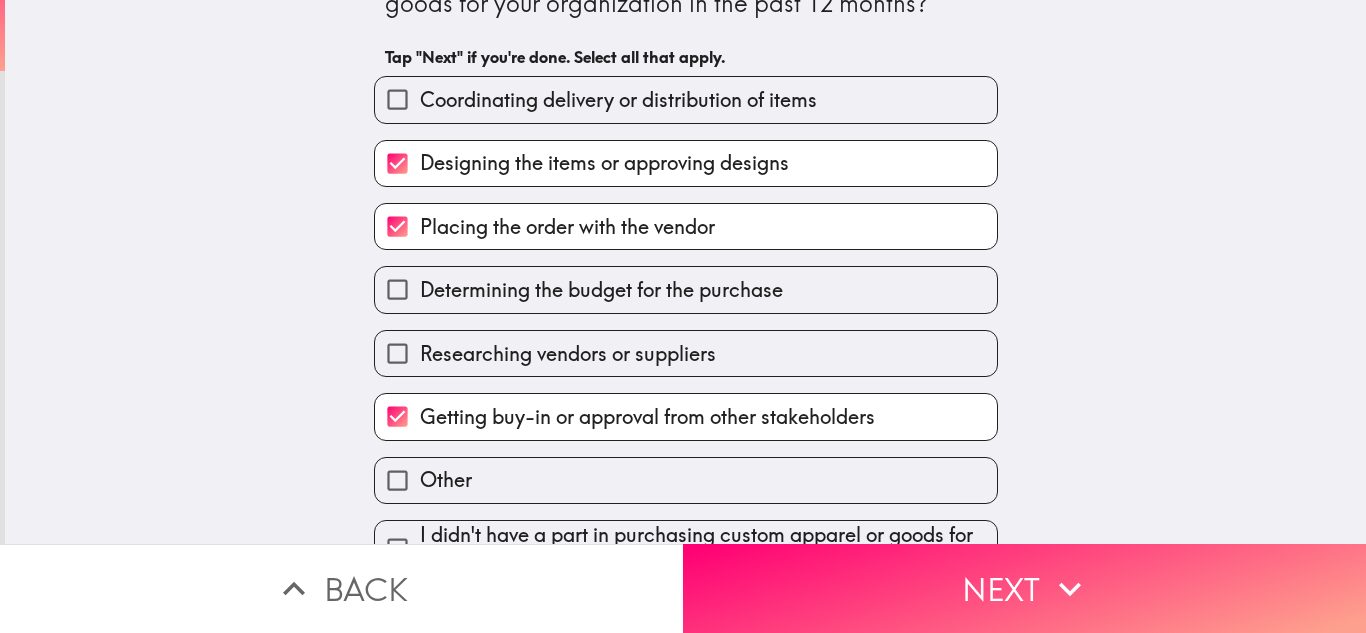 scroll, scrollTop: 131, scrollLeft: 0, axis: vertical 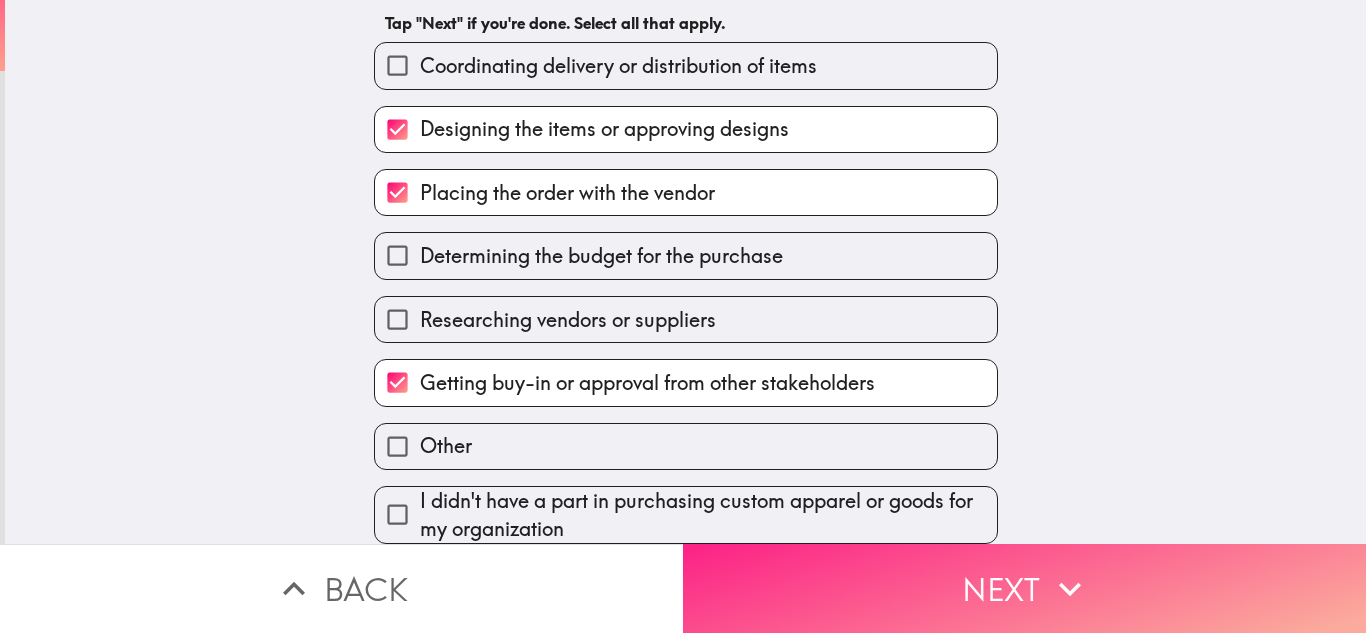 click on "Next" at bounding box center [1024, 588] 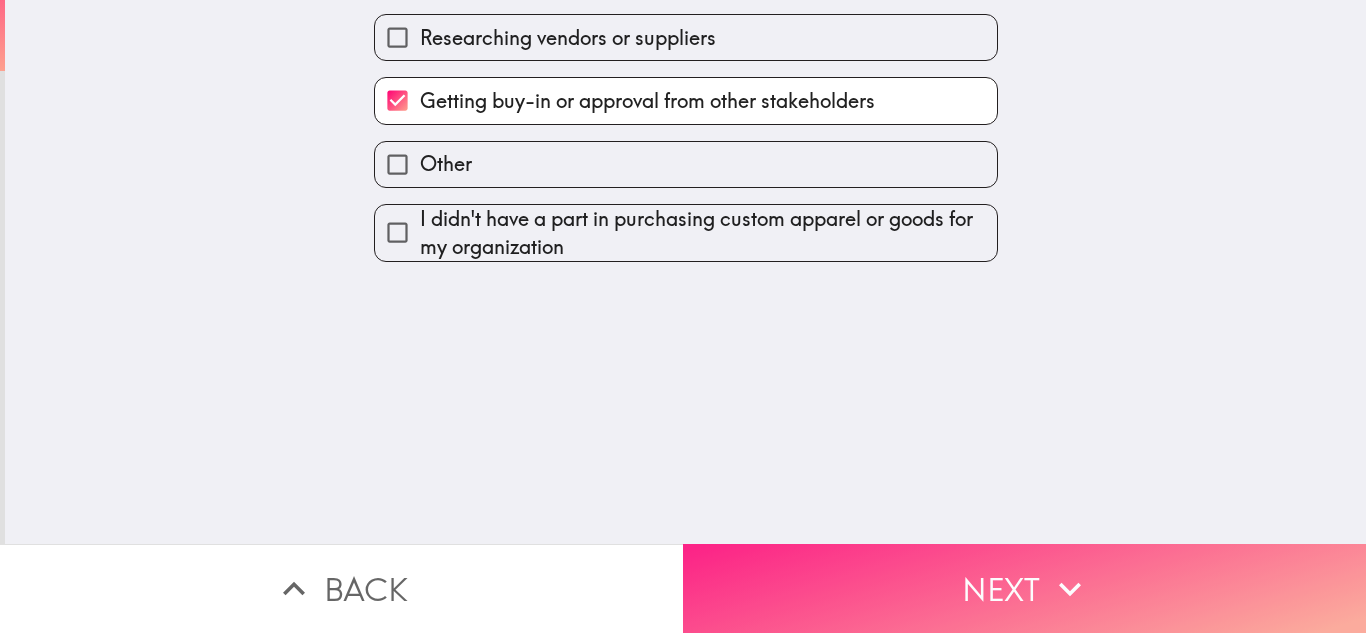 scroll, scrollTop: 0, scrollLeft: 0, axis: both 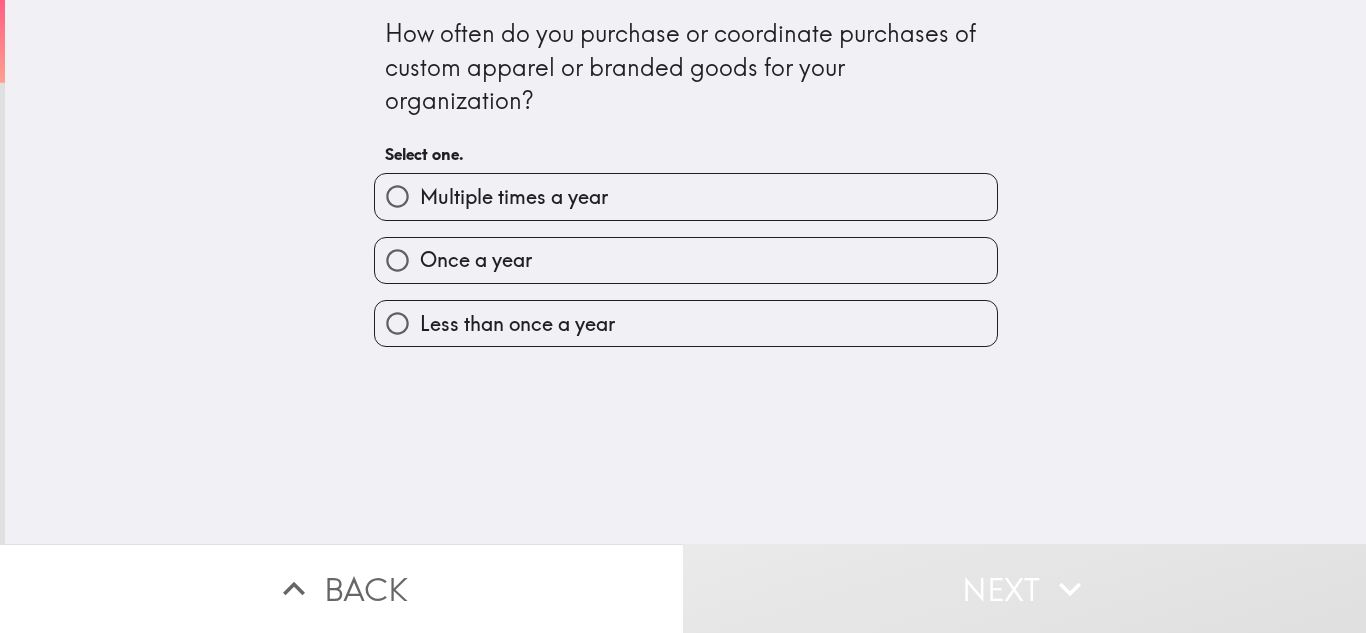 click on "Once a year" at bounding box center [686, 260] 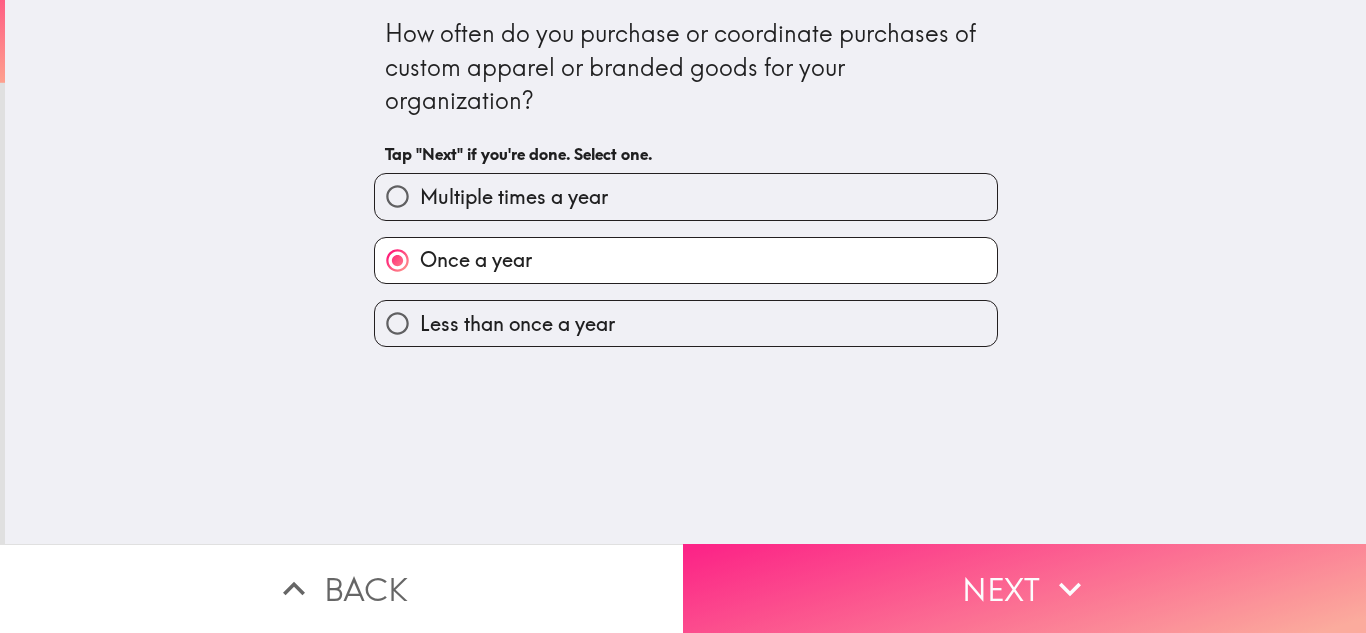 click on "Next" at bounding box center [1024, 588] 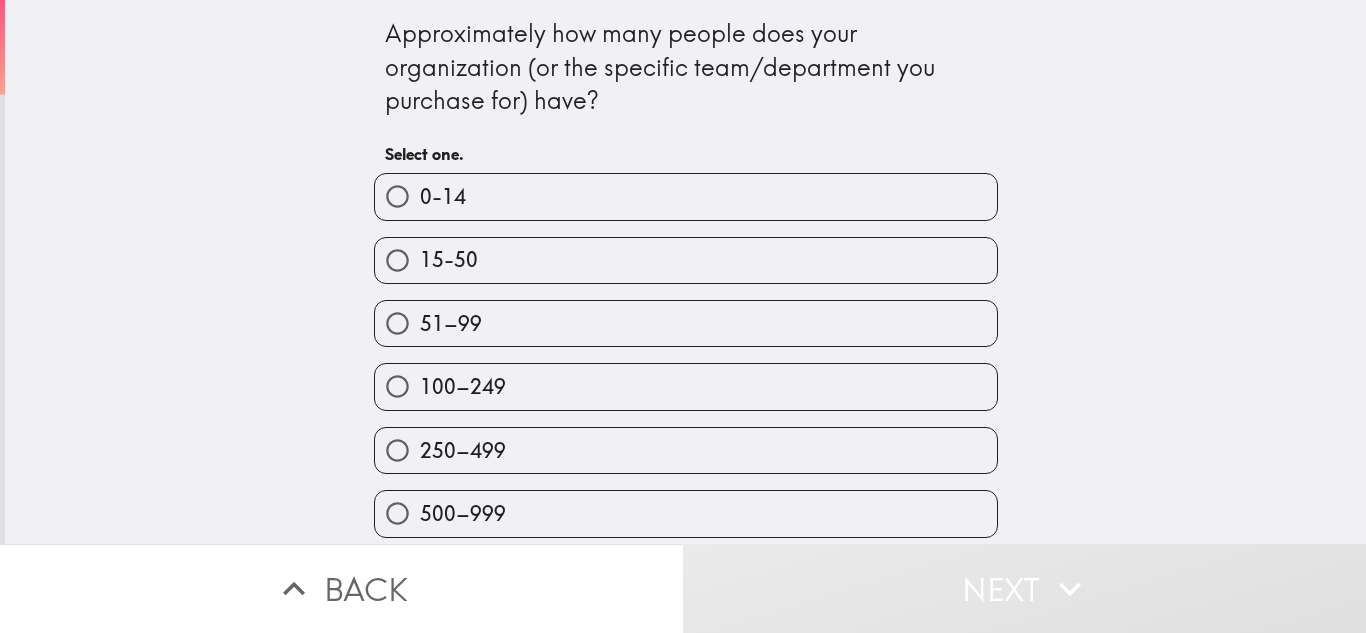 click on "15-50" at bounding box center (686, 260) 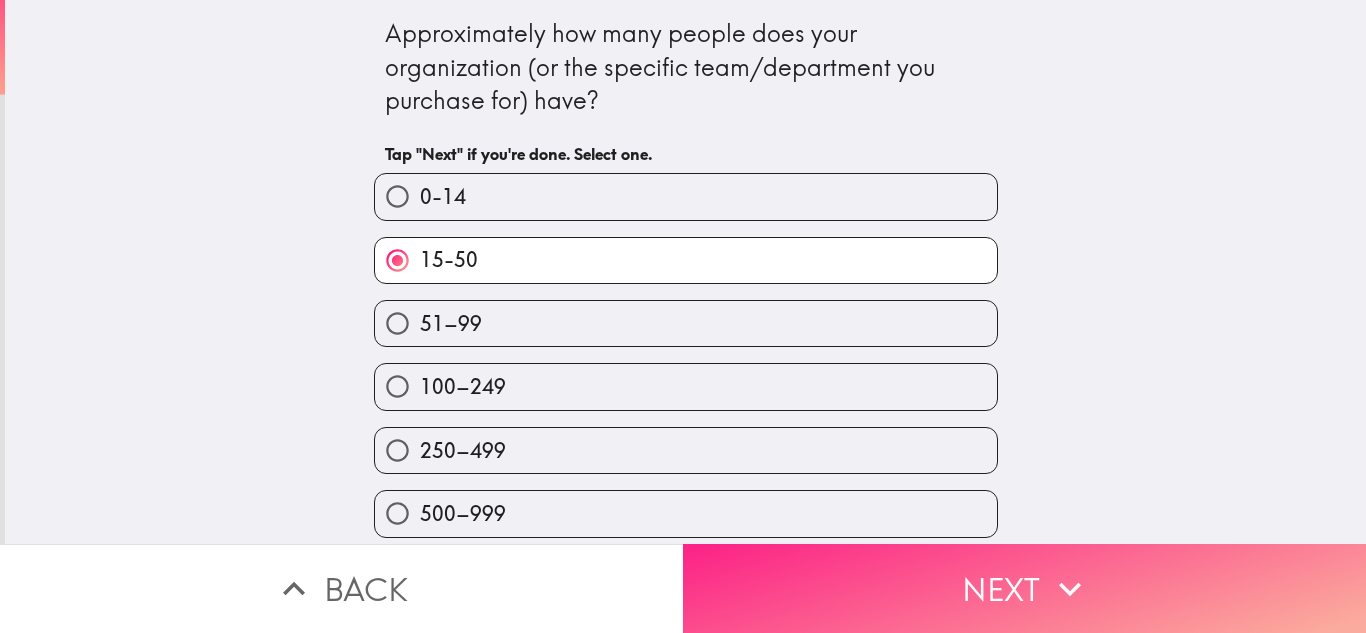 click on "Next" at bounding box center [1024, 588] 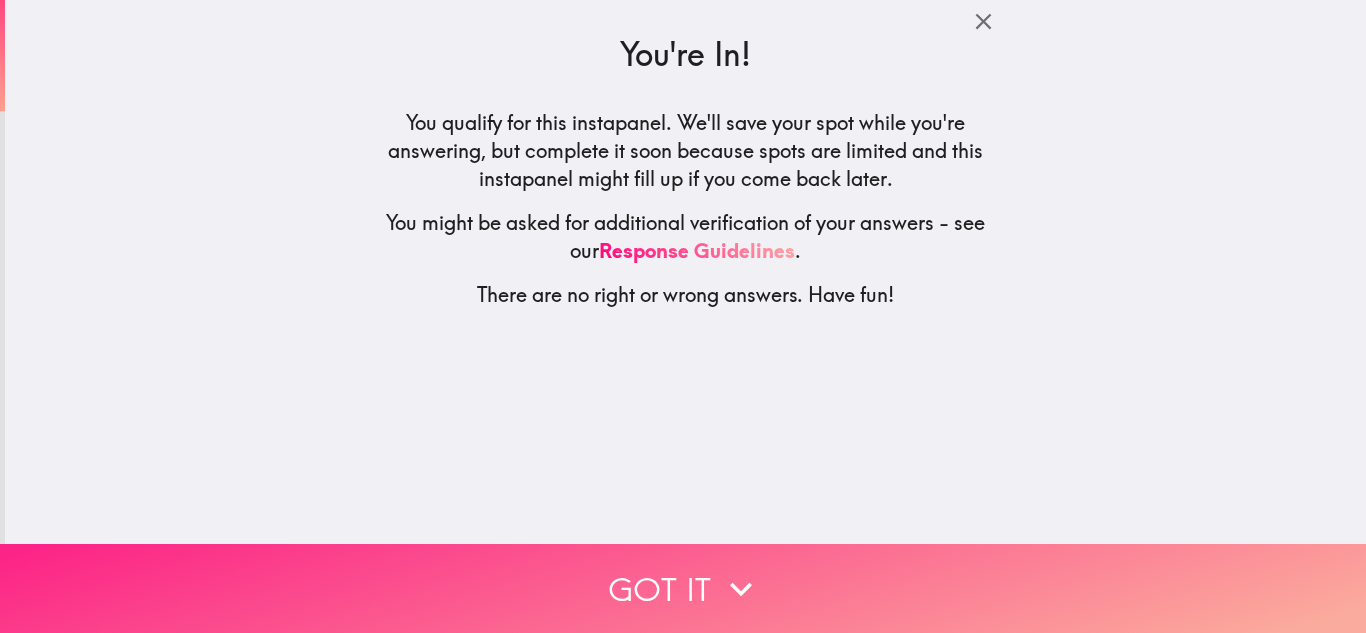 click 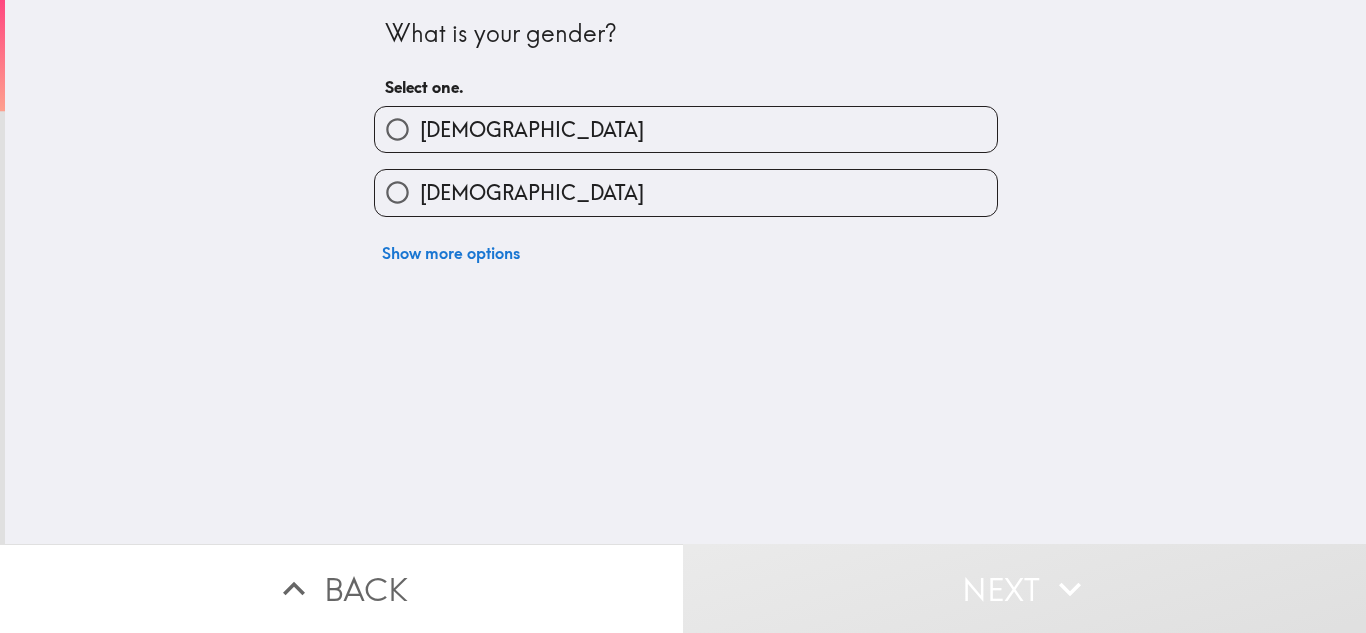 click on "[DEMOGRAPHIC_DATA]" at bounding box center (686, 129) 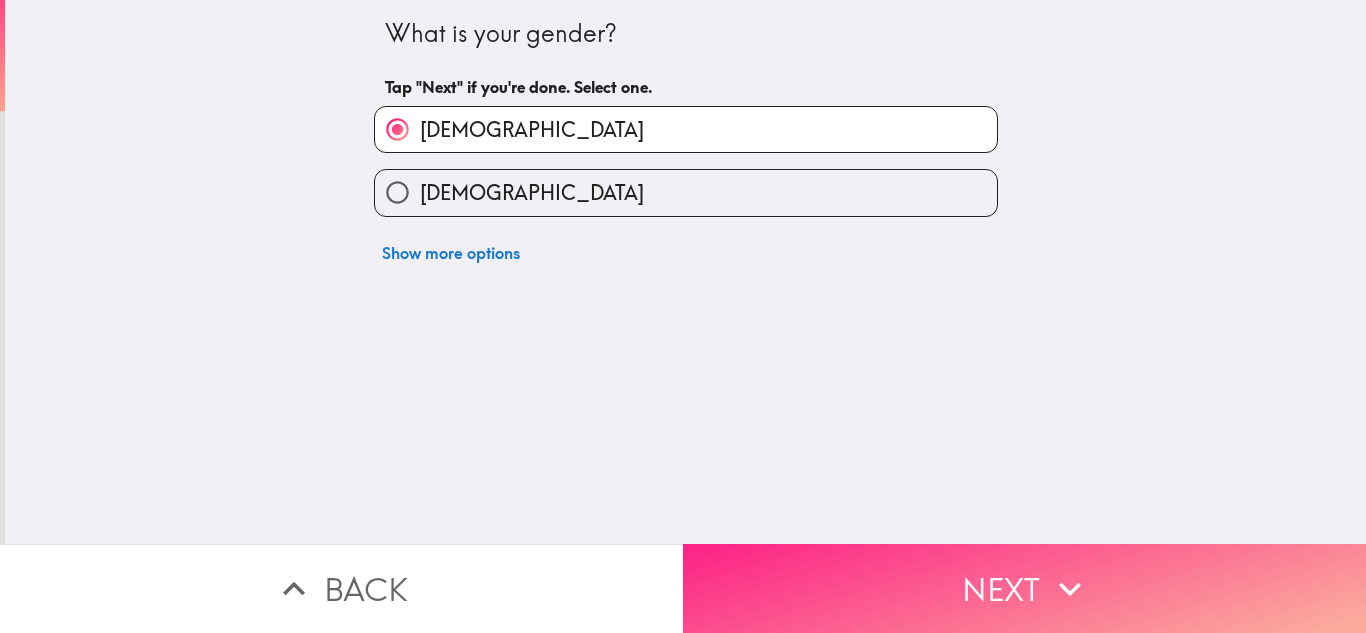 click on "Next" at bounding box center [1024, 588] 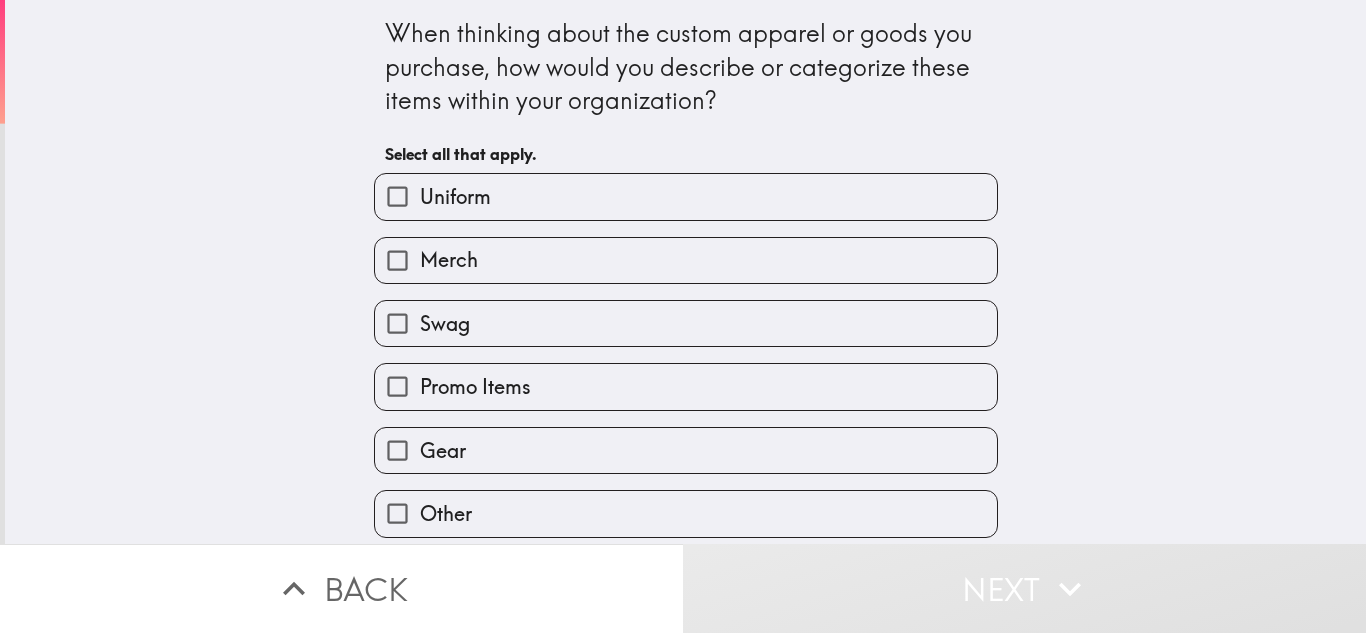 click on "Uniform" at bounding box center (686, 196) 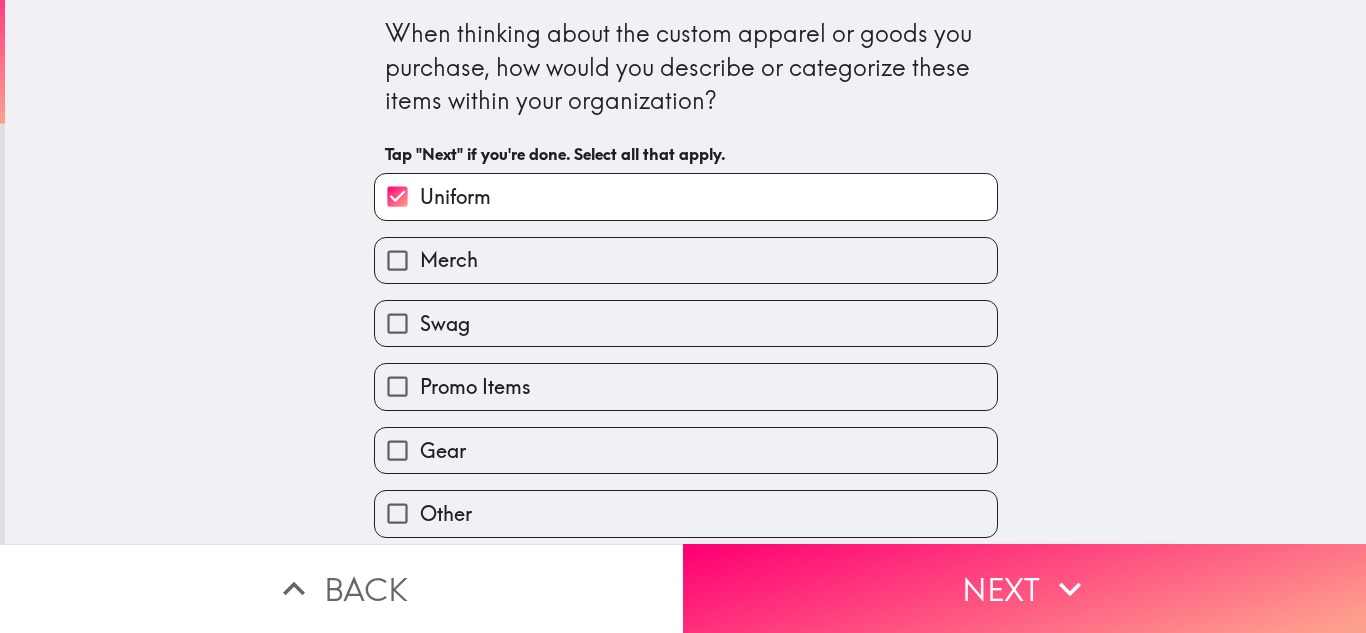 click on "Gear" at bounding box center (686, 450) 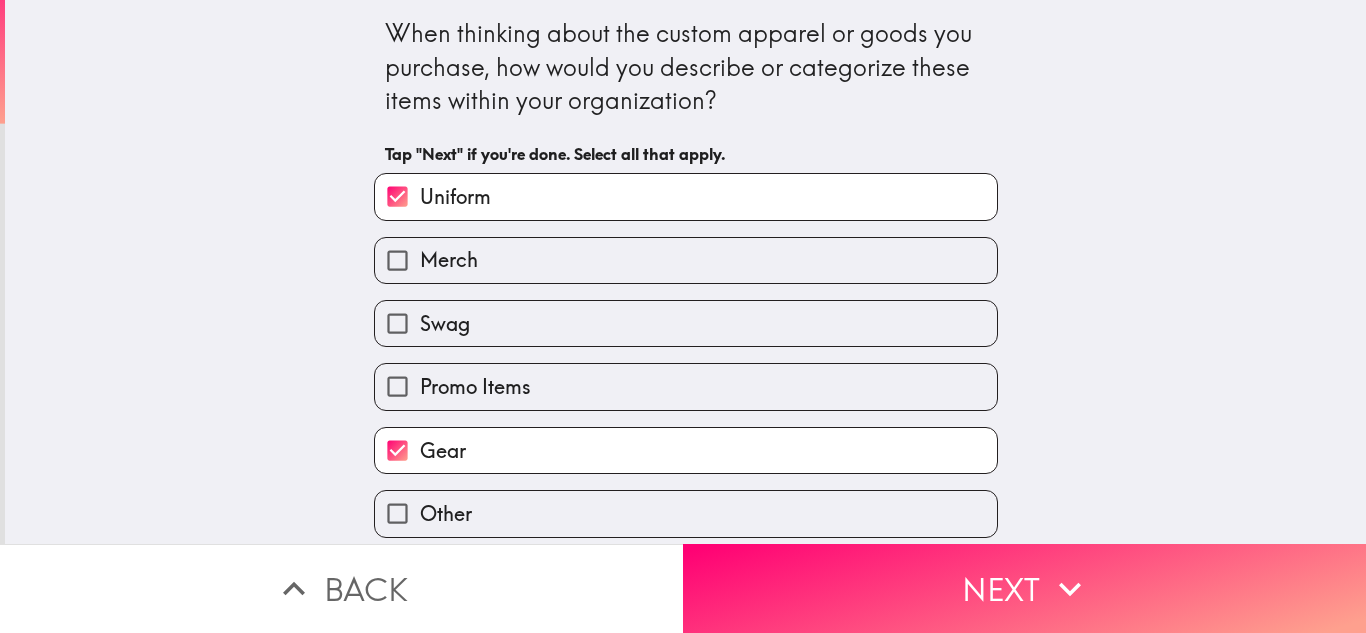 click on "Merch" at bounding box center [686, 260] 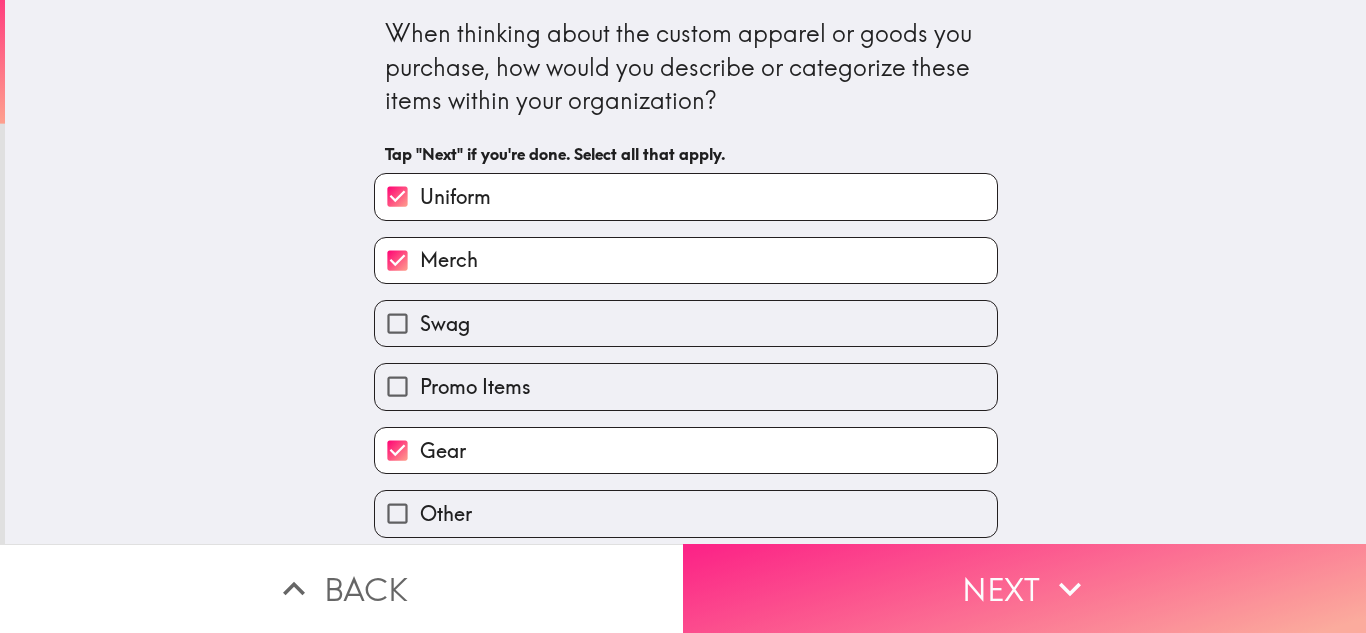 click on "Next" at bounding box center (1024, 588) 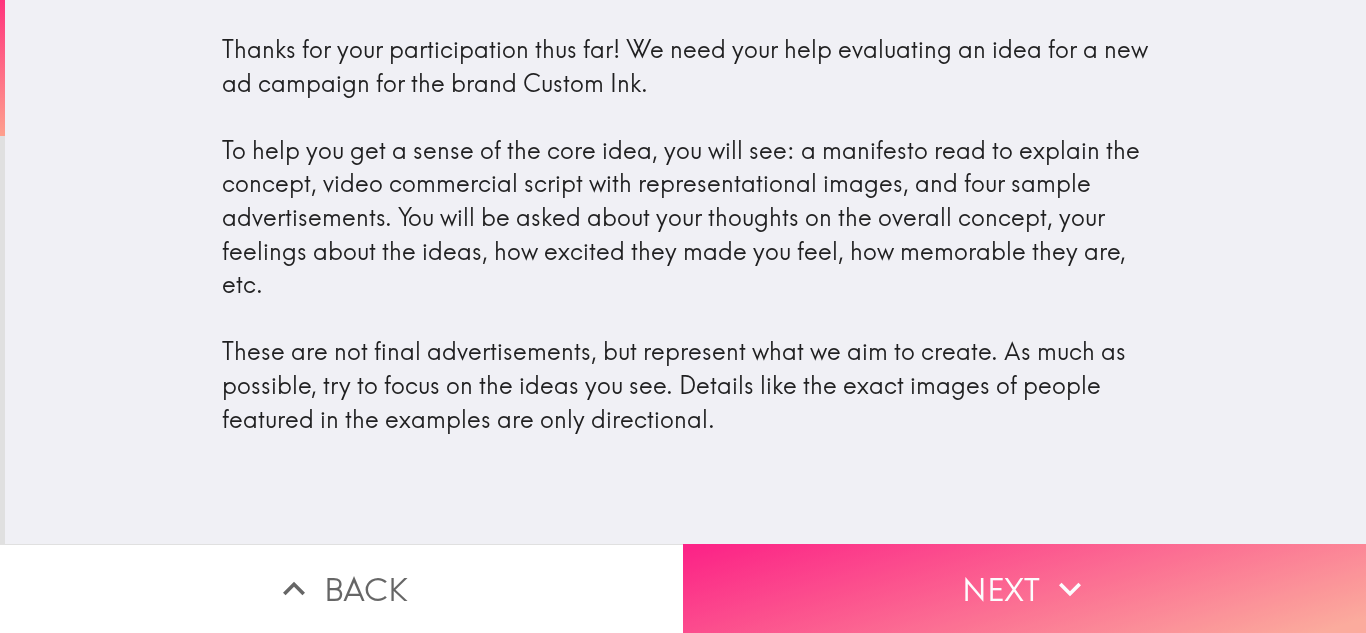 click on "Next" at bounding box center [1024, 588] 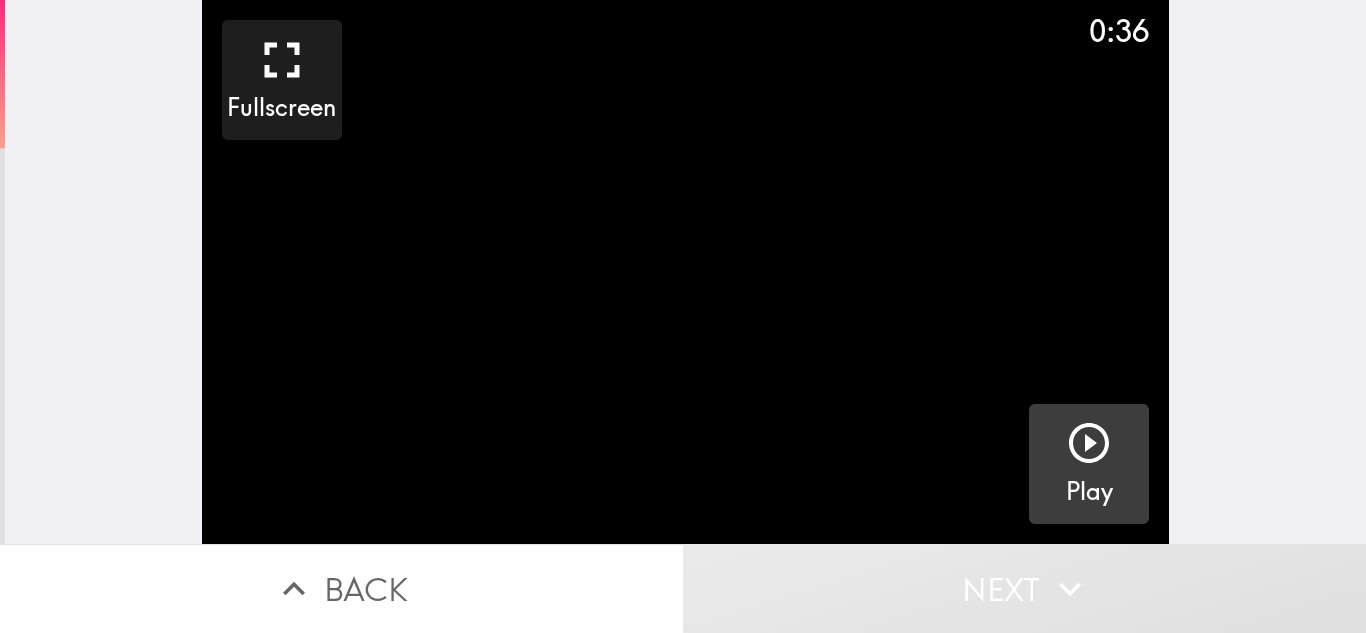 click 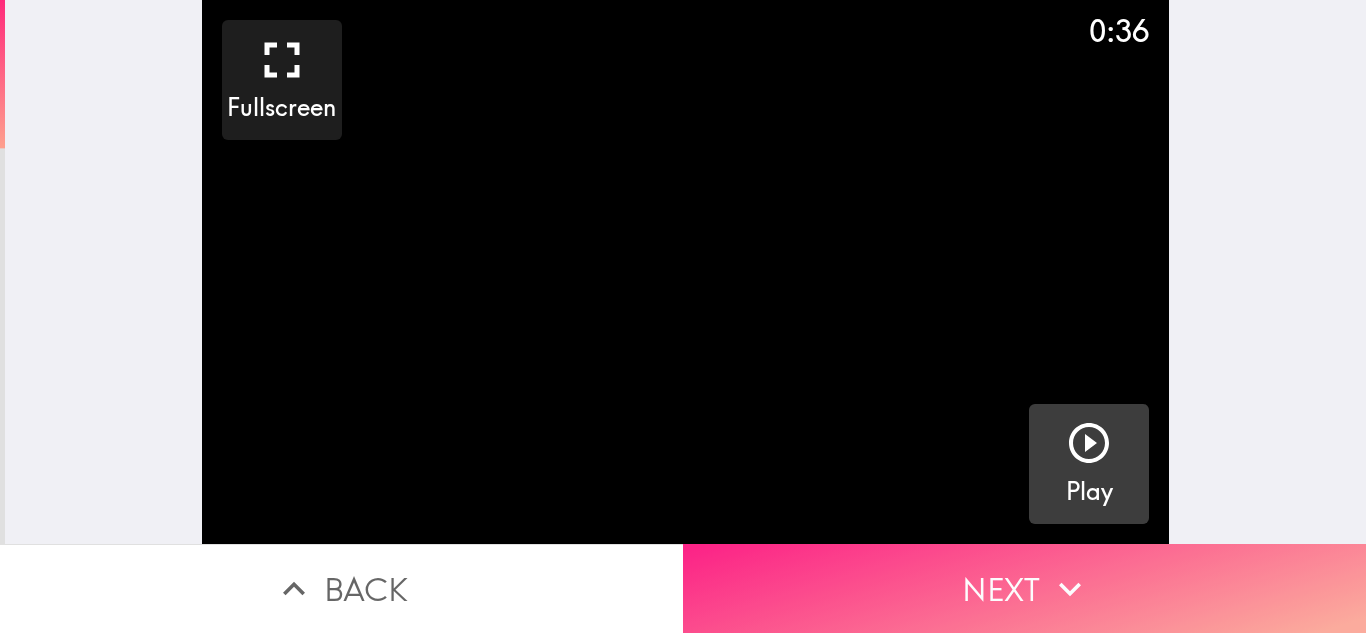 click on "Next" at bounding box center [1024, 588] 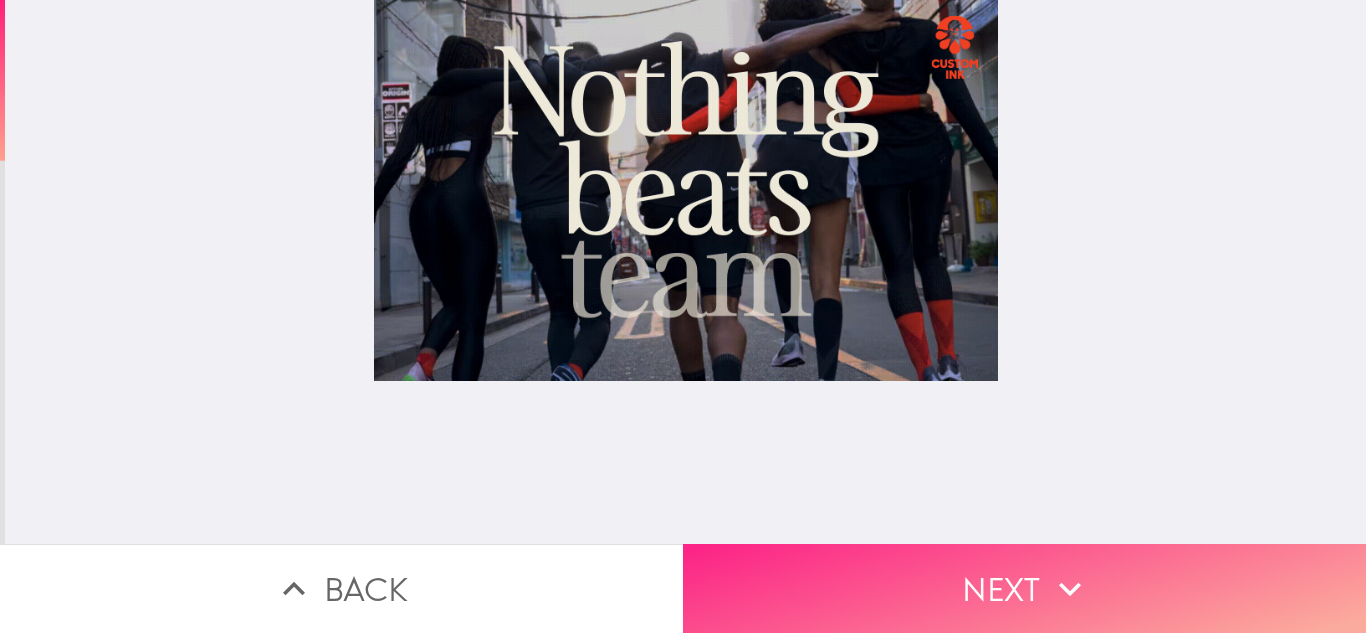 click on "Next" at bounding box center [1024, 588] 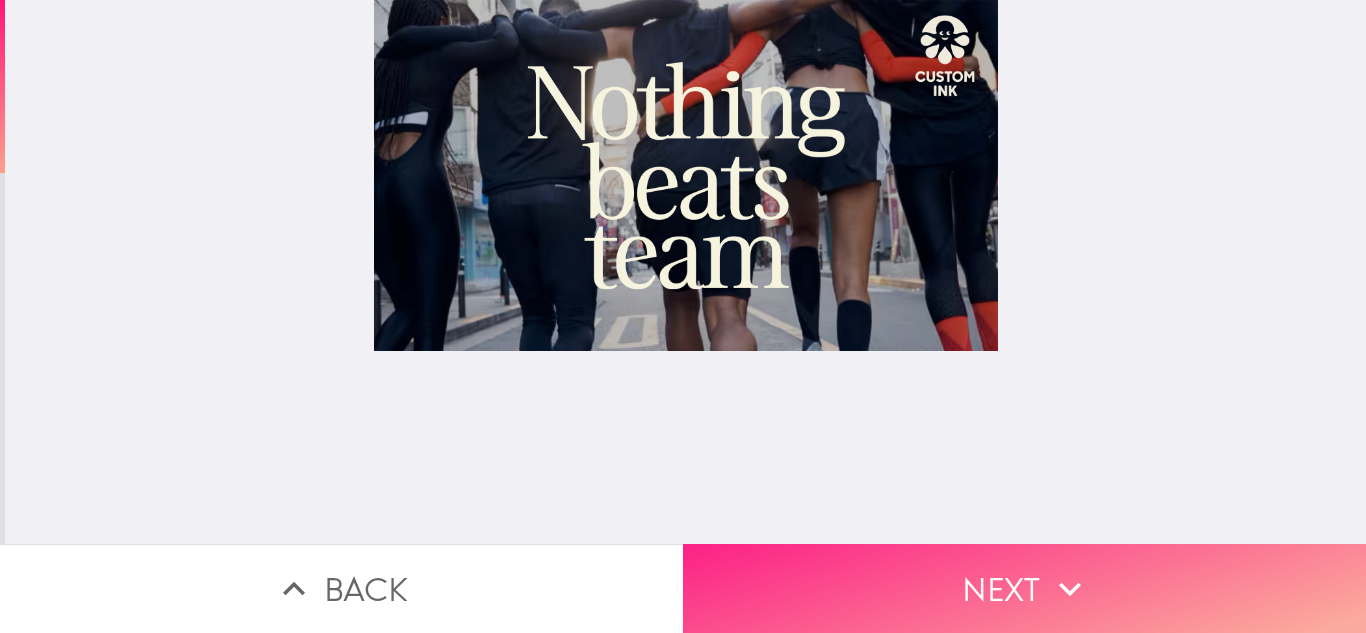 click on "Next" at bounding box center (1024, 588) 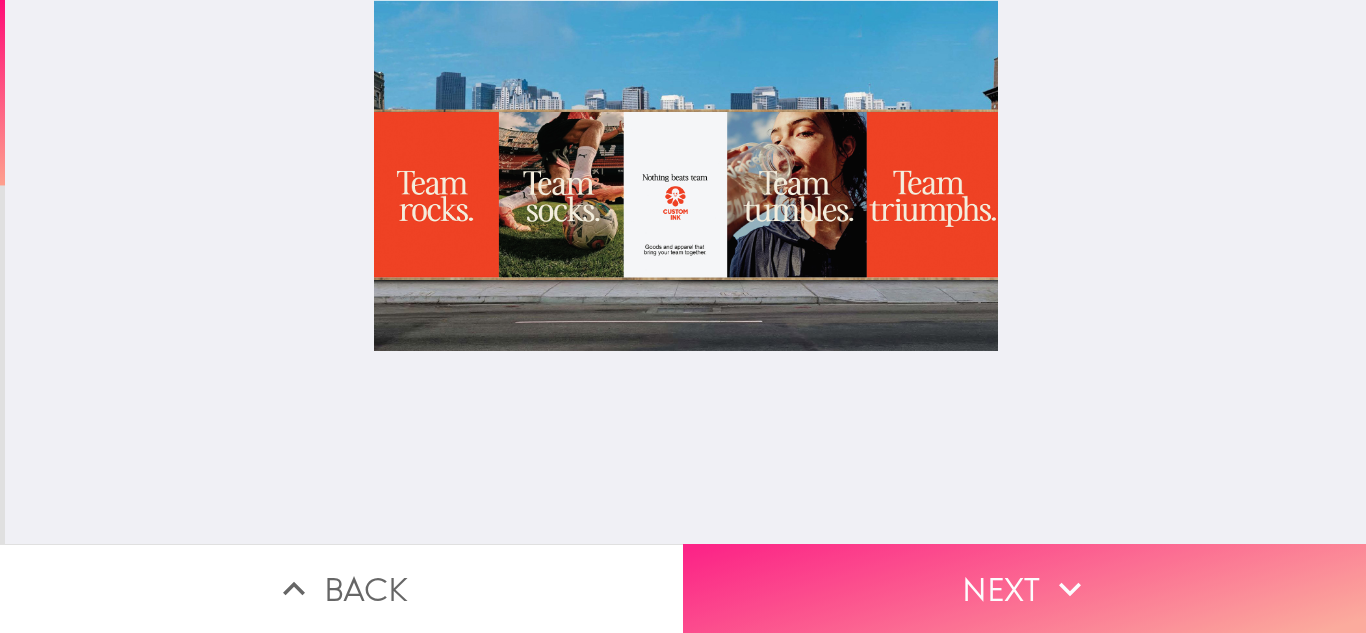 click on "Next" at bounding box center (1024, 588) 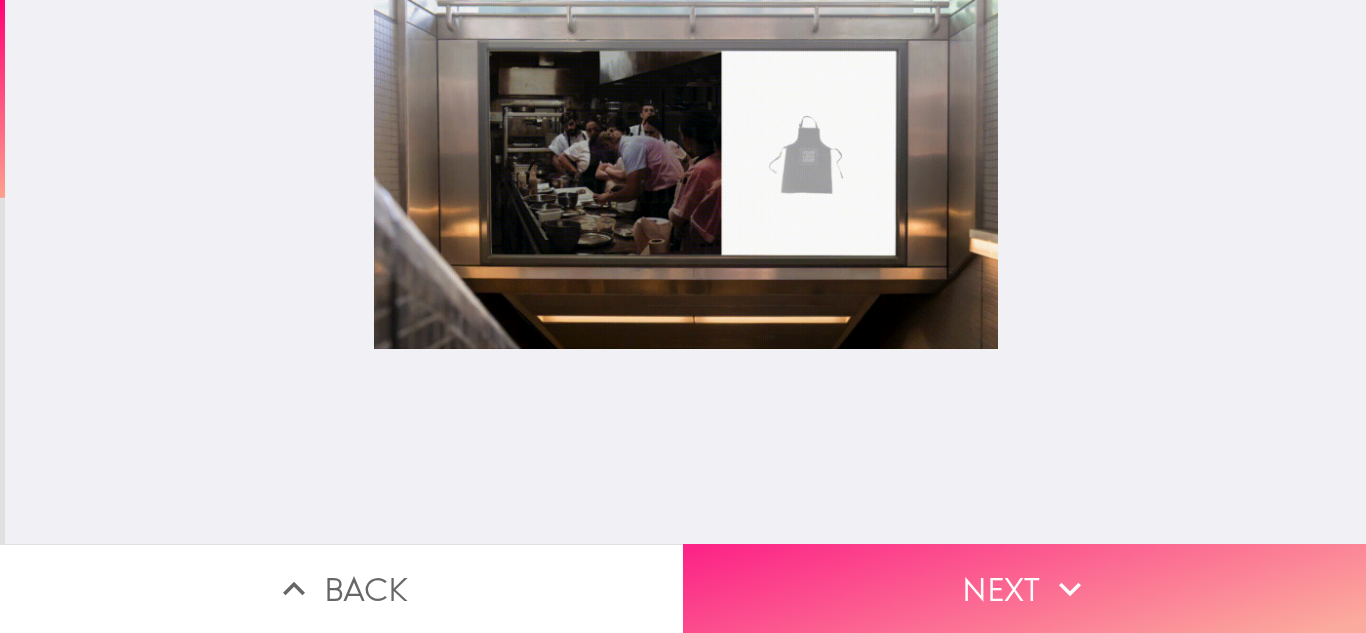 click on "Next" at bounding box center (1024, 588) 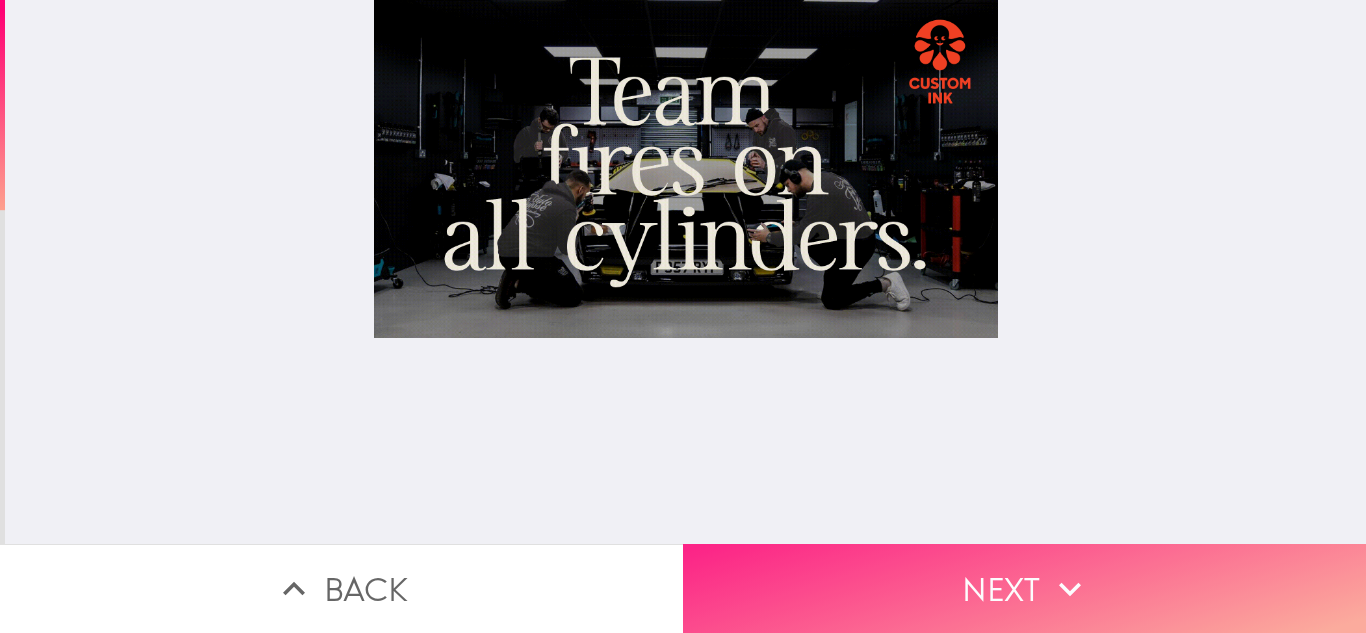 click on "Next" at bounding box center [1024, 588] 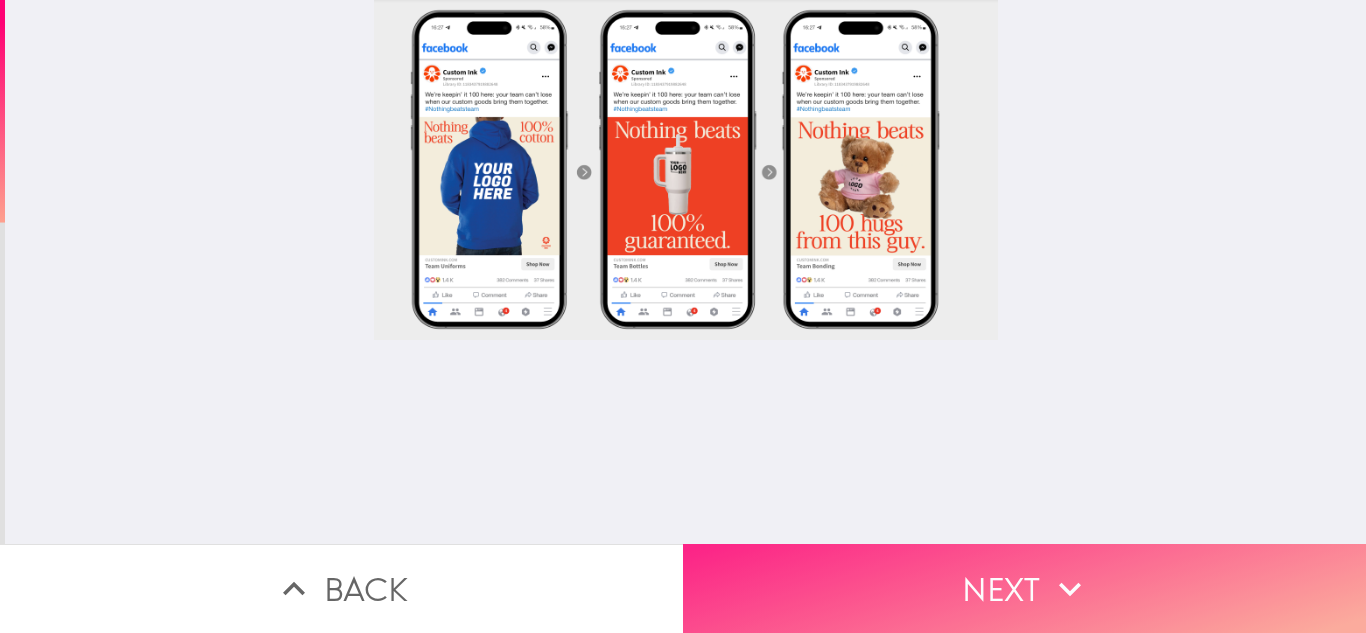 click on "Next" at bounding box center [1024, 588] 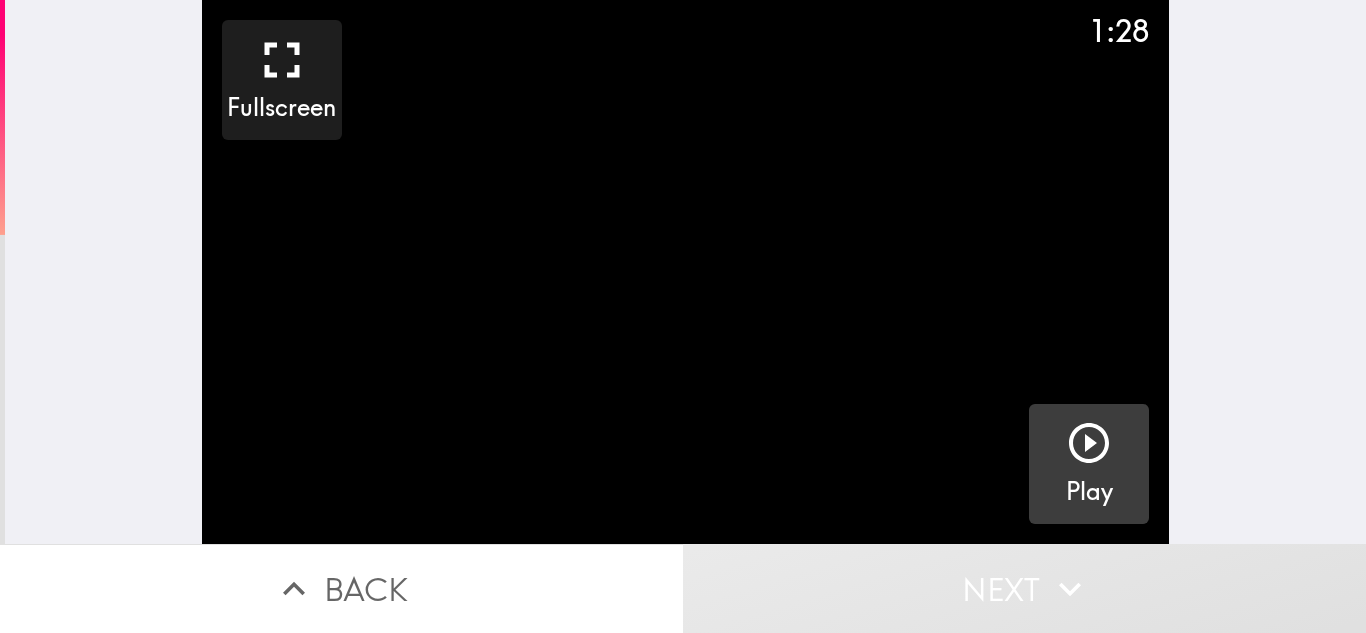 click 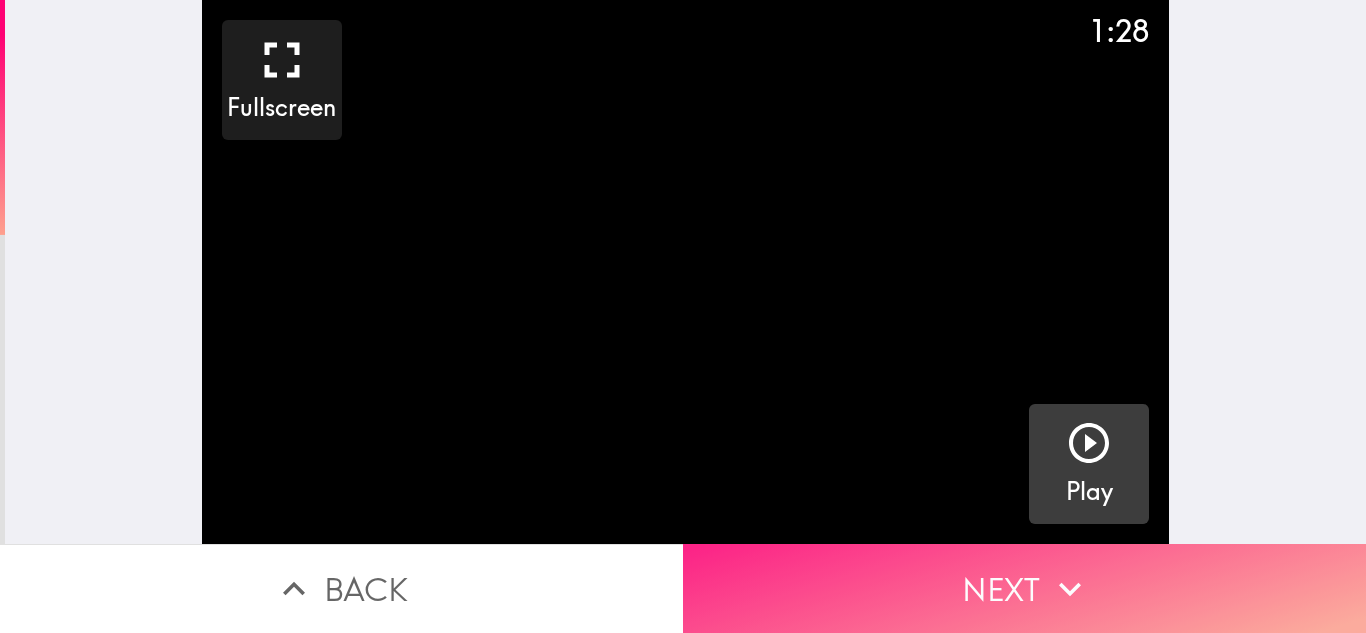 click 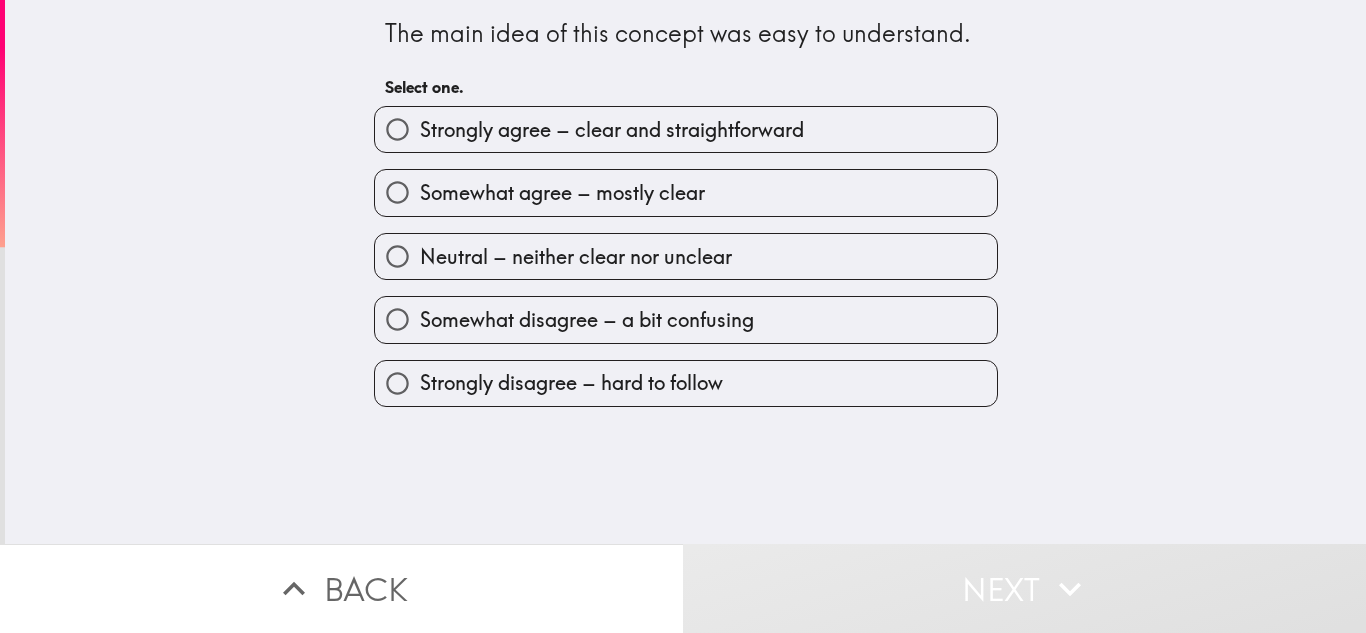 click on "Strongly agree – clear and straightforward" at bounding box center [612, 130] 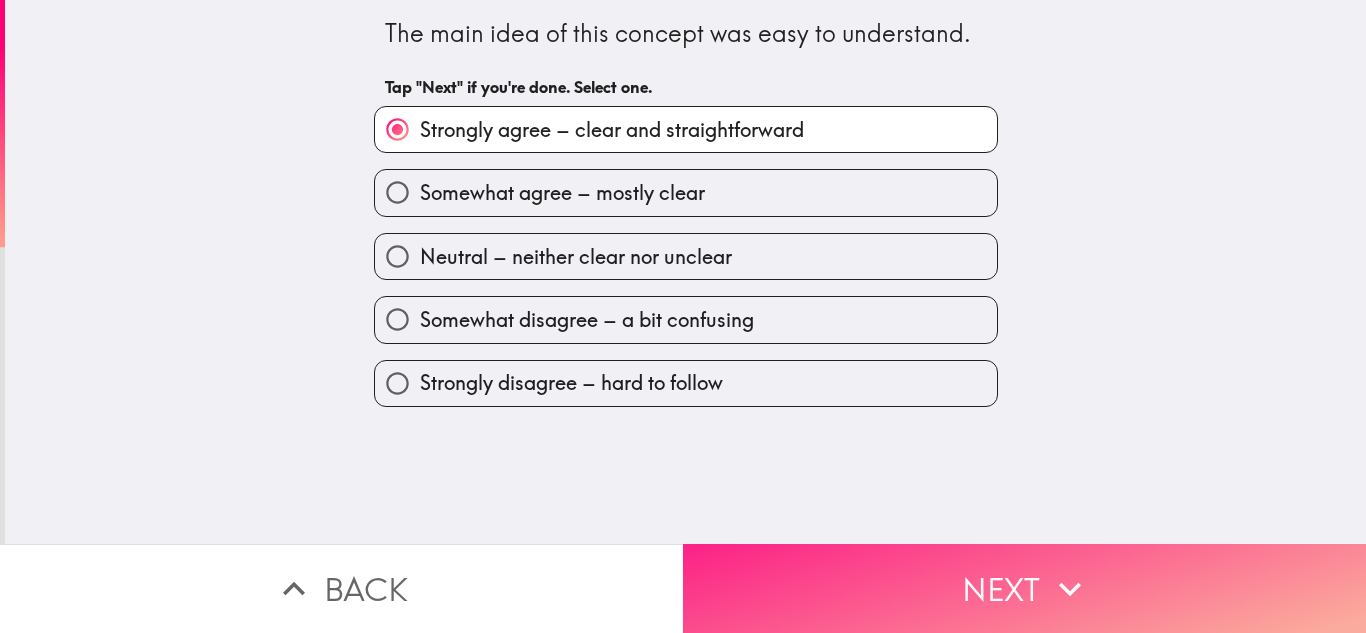 click on "Next" at bounding box center (1024, 588) 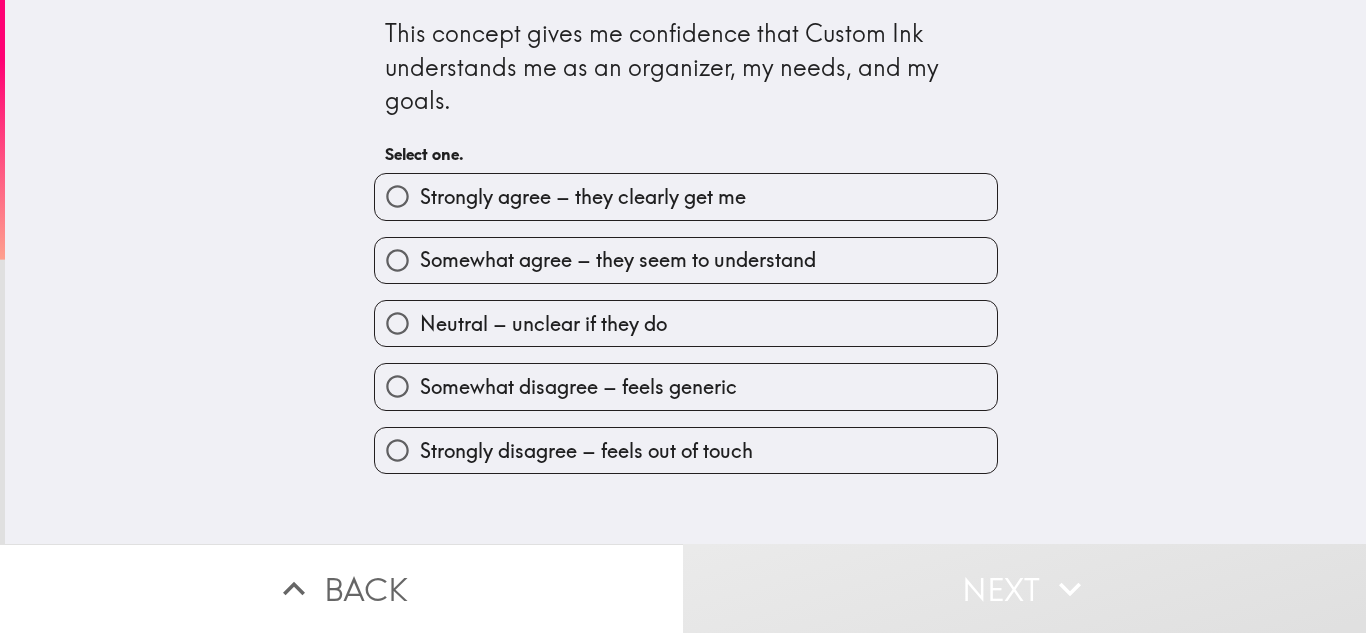 click on "Strongly agree – they clearly get me" at bounding box center [583, 197] 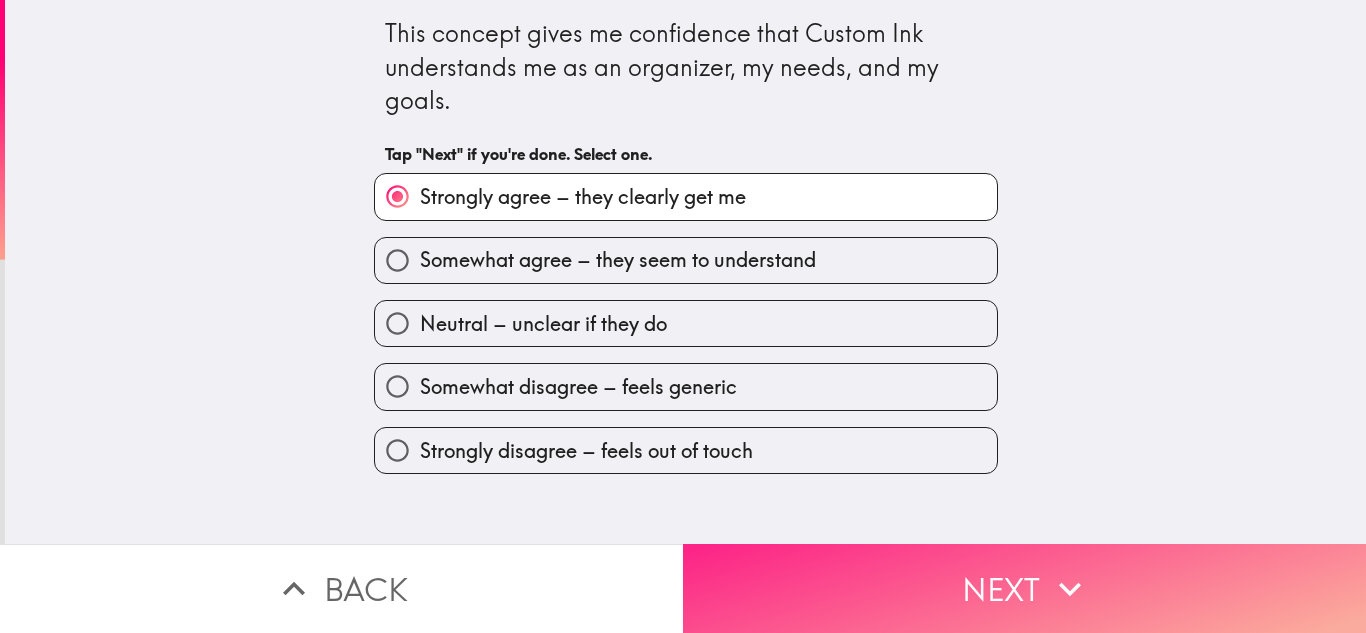 click on "Next" at bounding box center [1024, 588] 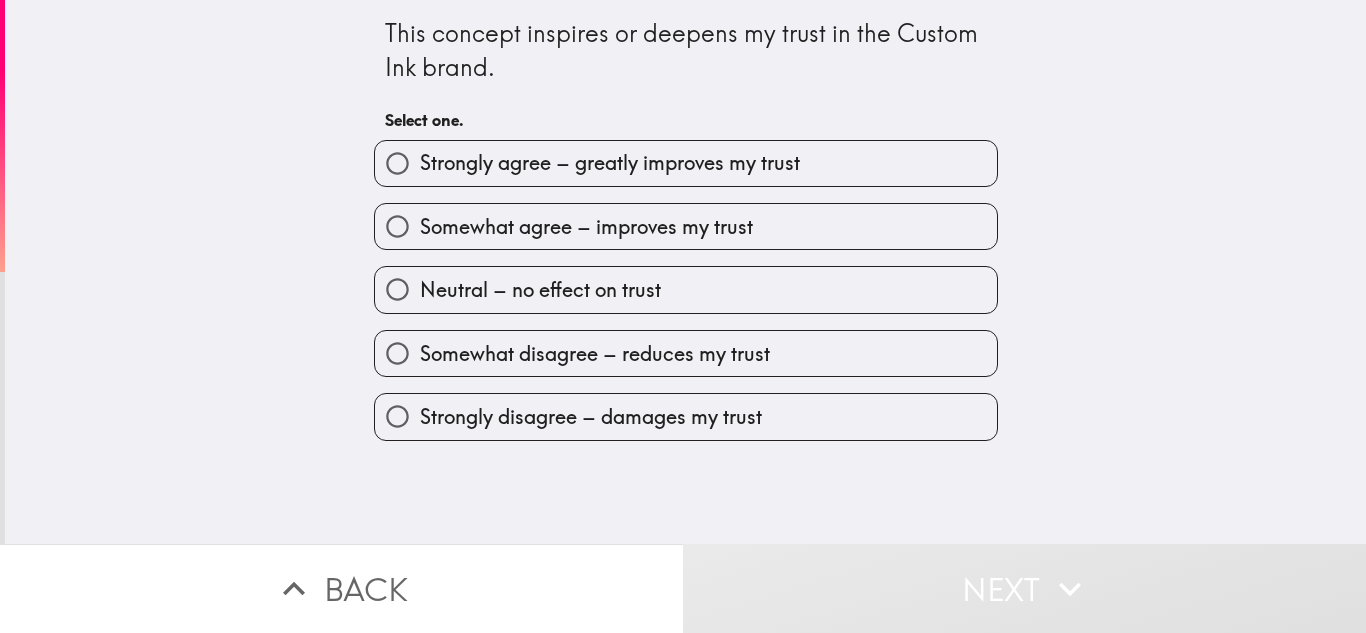 click on "Strongly agree – greatly improves my trust" at bounding box center [610, 163] 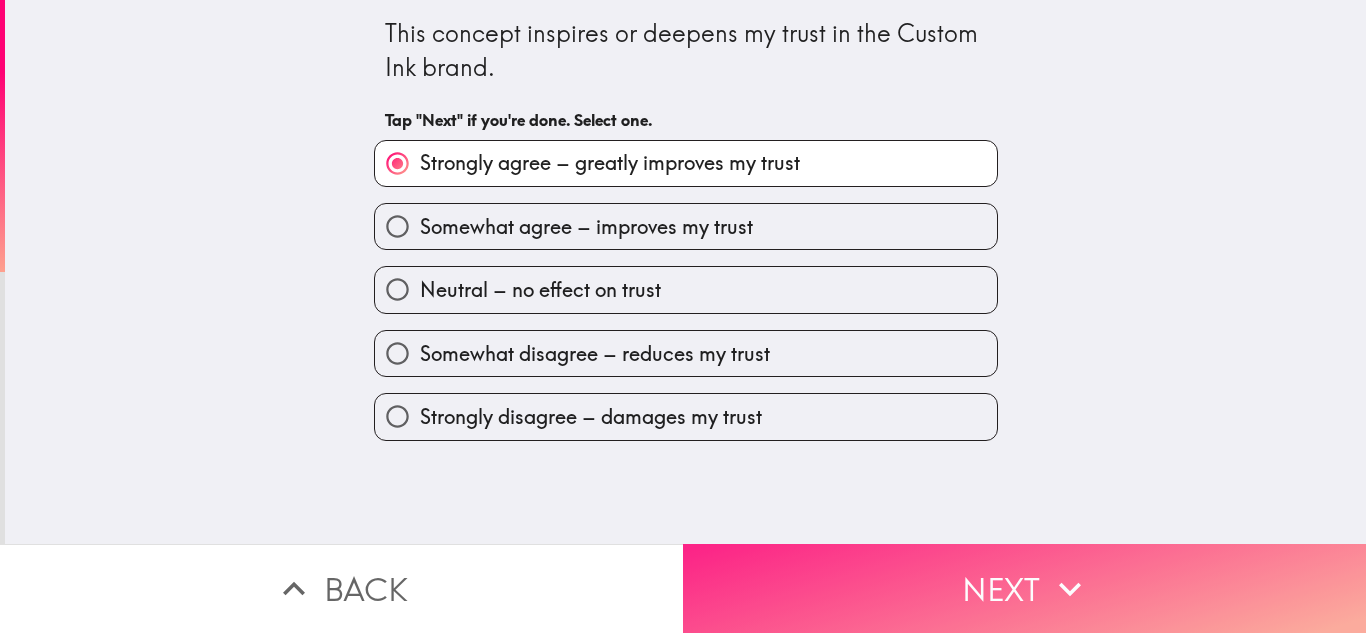 click on "Next" at bounding box center [1024, 588] 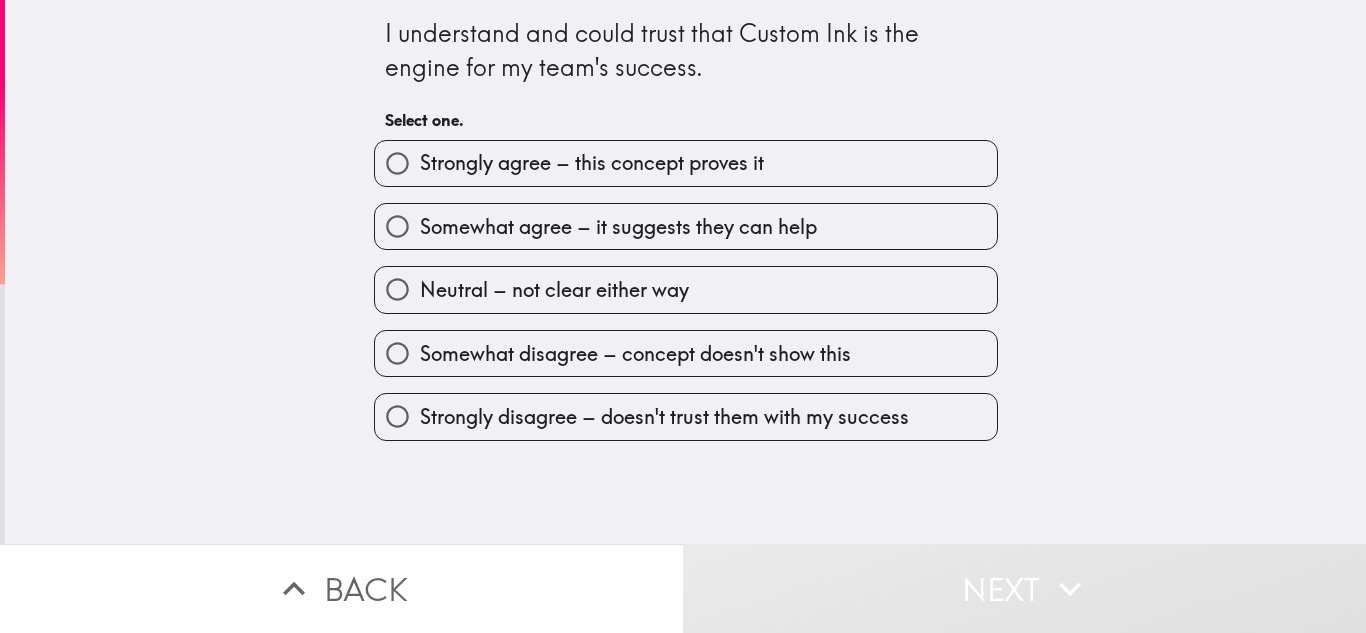 click on "Strongly agree – this concept proves it" at bounding box center (592, 163) 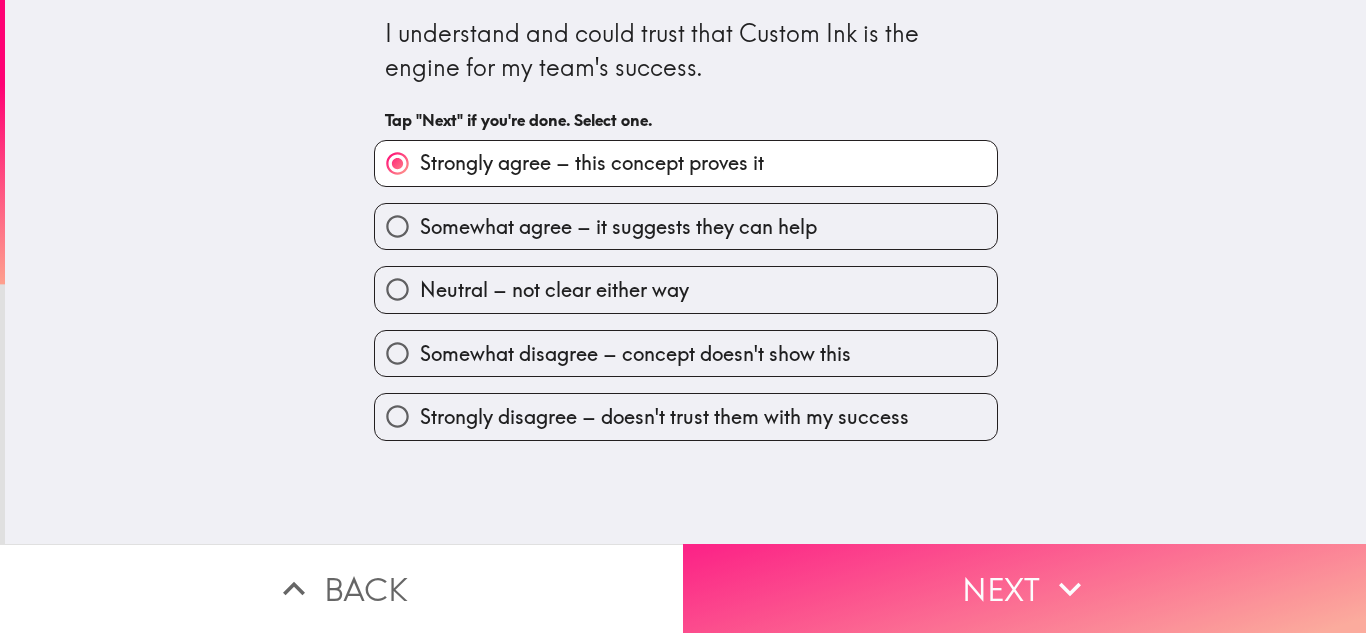 click on "Next" at bounding box center (1024, 588) 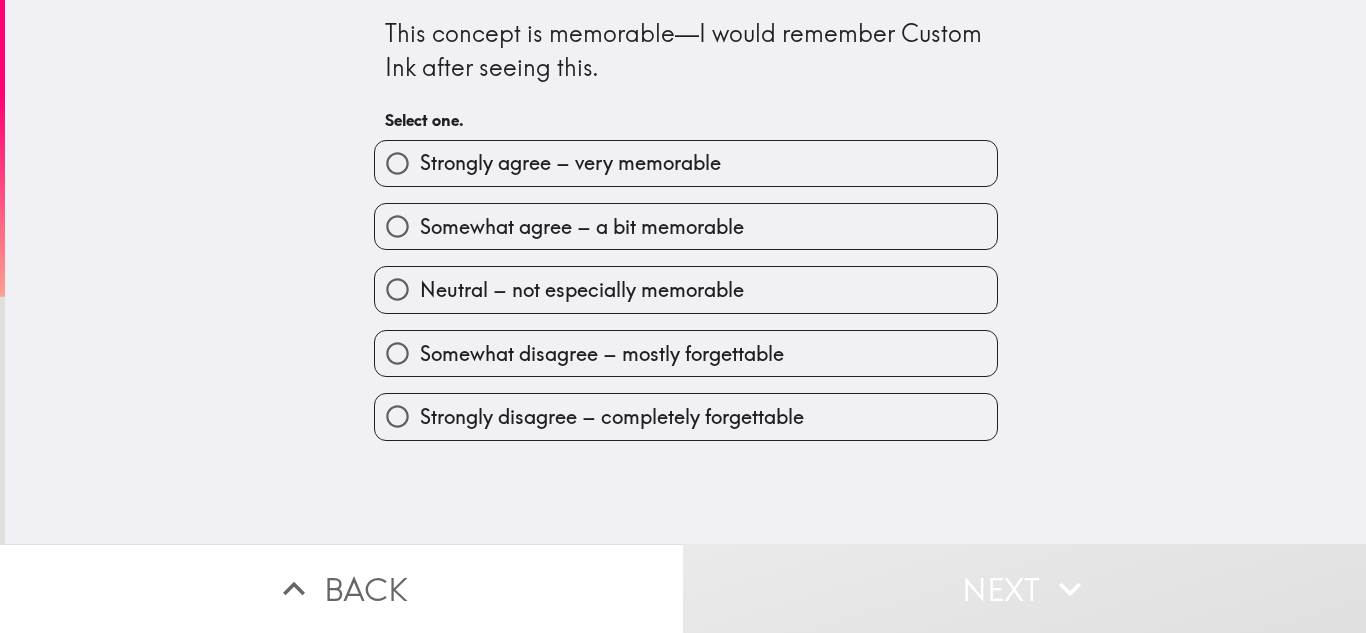click on "Strongly agree – very memorable" at bounding box center [686, 163] 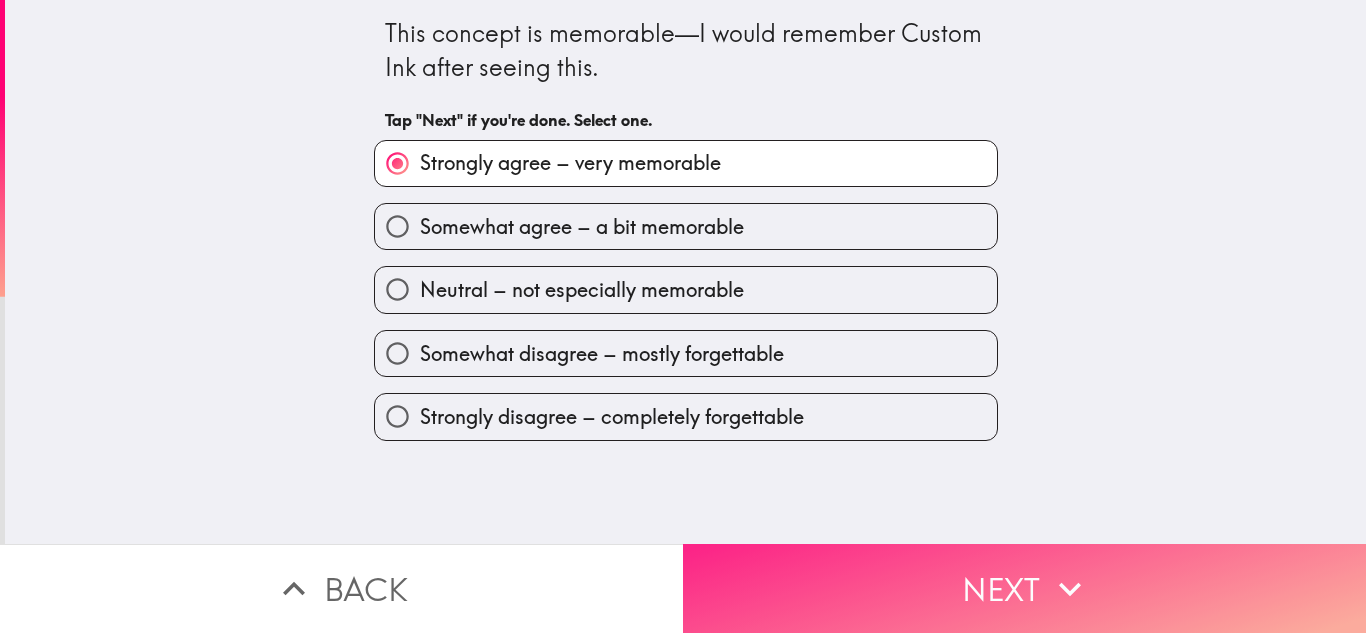click on "Next" at bounding box center (1024, 588) 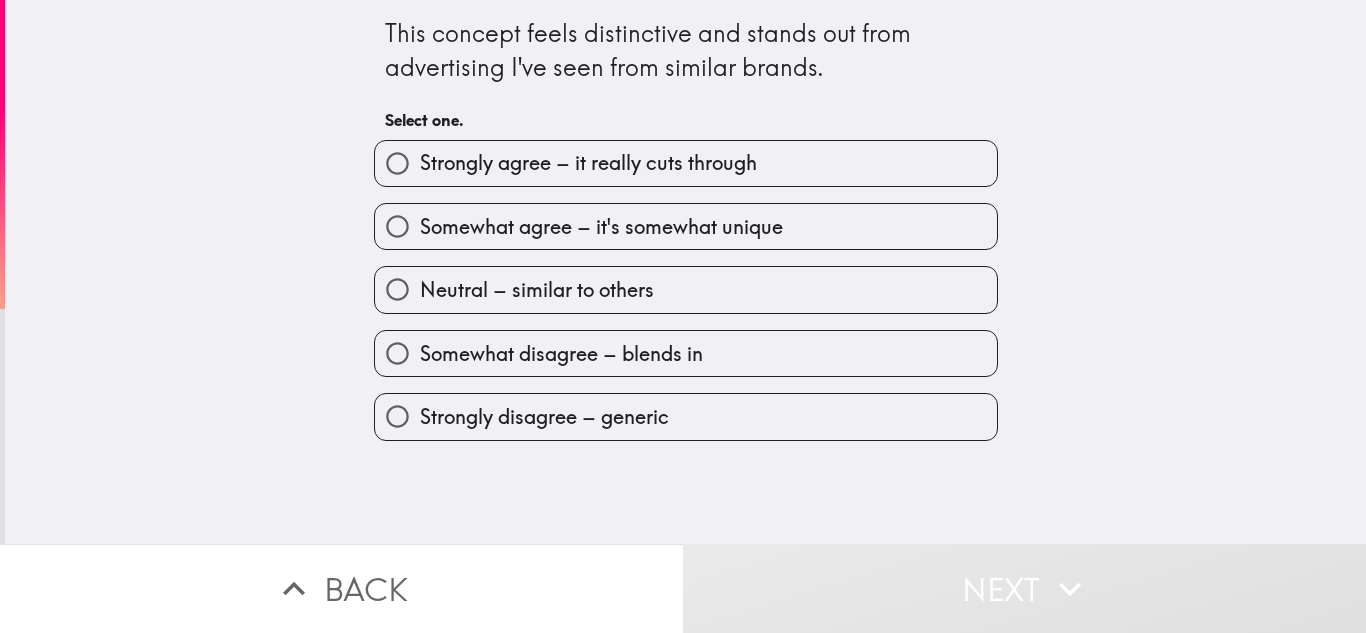 click on "Strongly agree – it really cuts through" at bounding box center (686, 163) 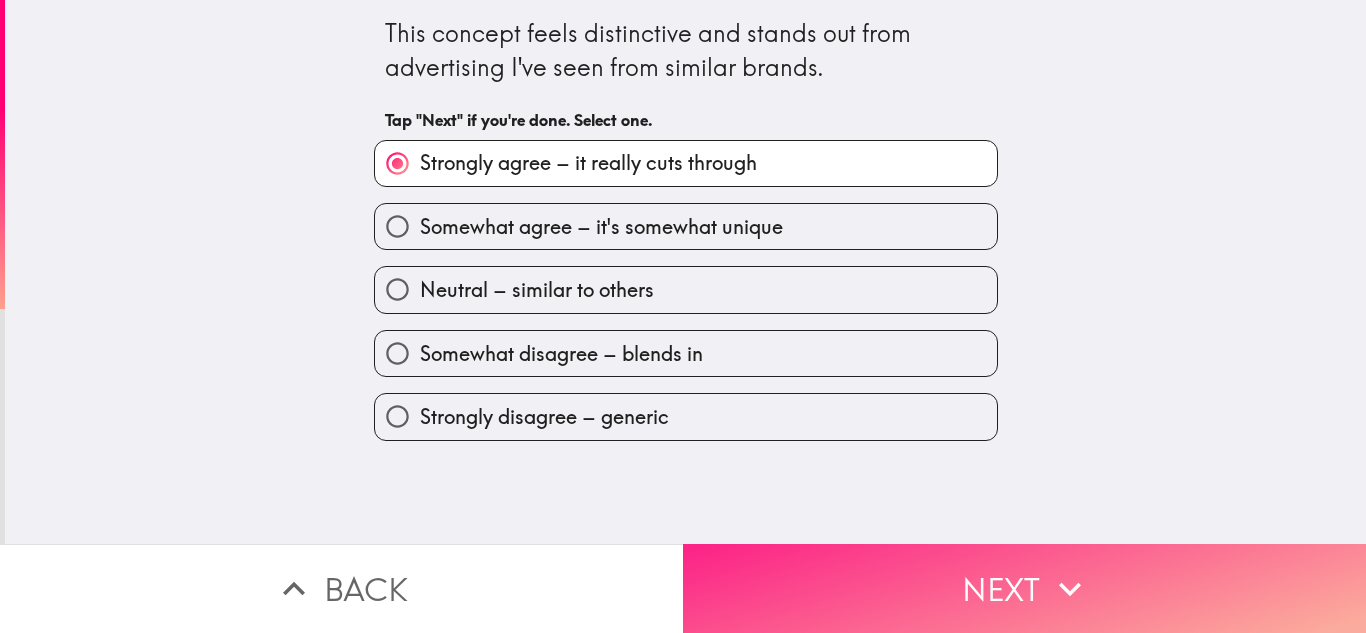click on "Next" at bounding box center [1024, 588] 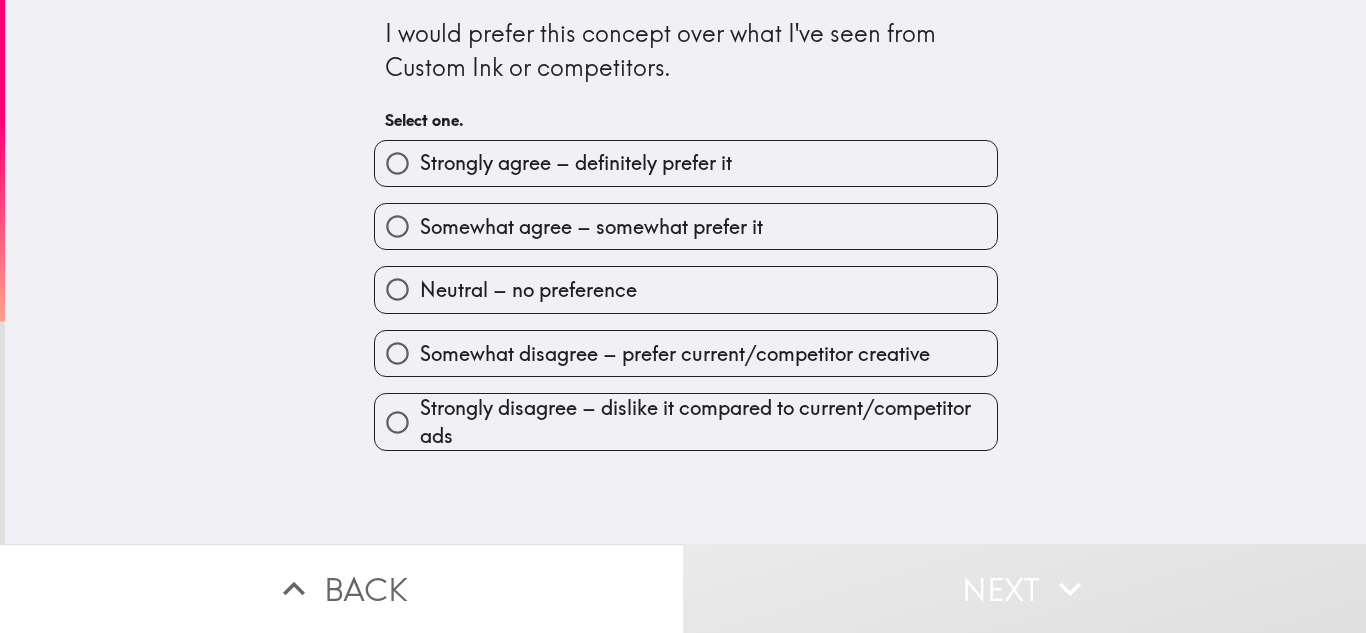 click on "Strongly agree – definitely prefer it" at bounding box center [686, 163] 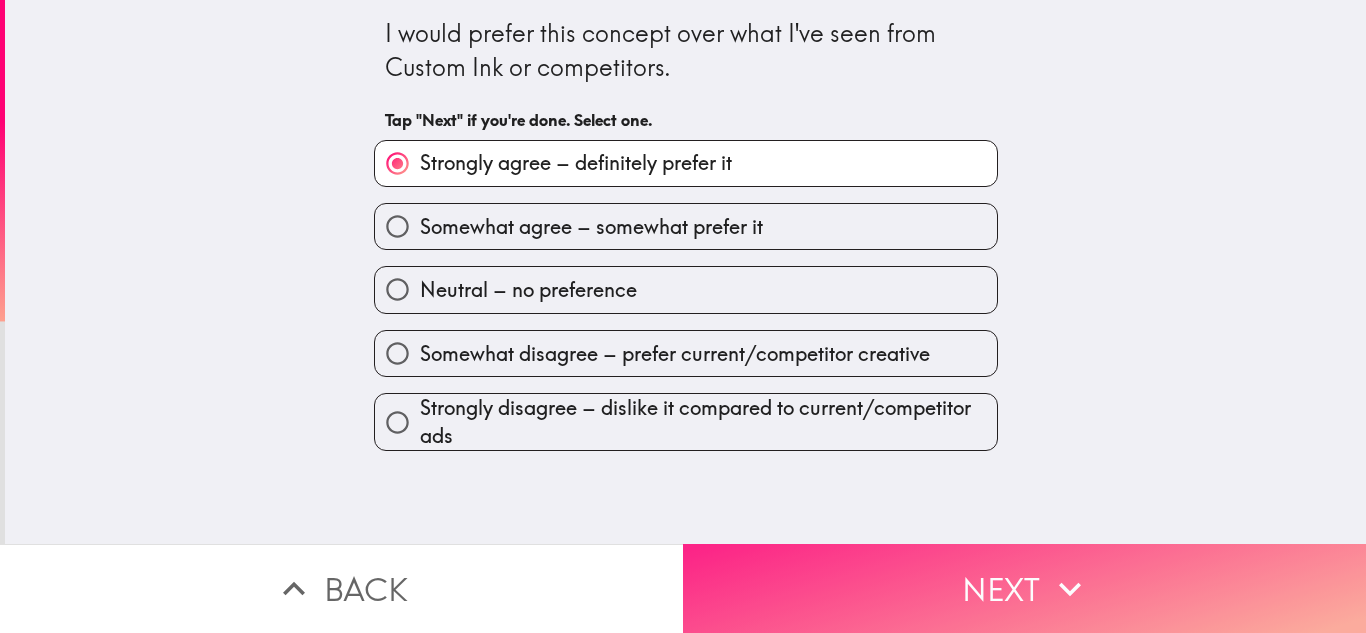 click on "Next" at bounding box center (1024, 588) 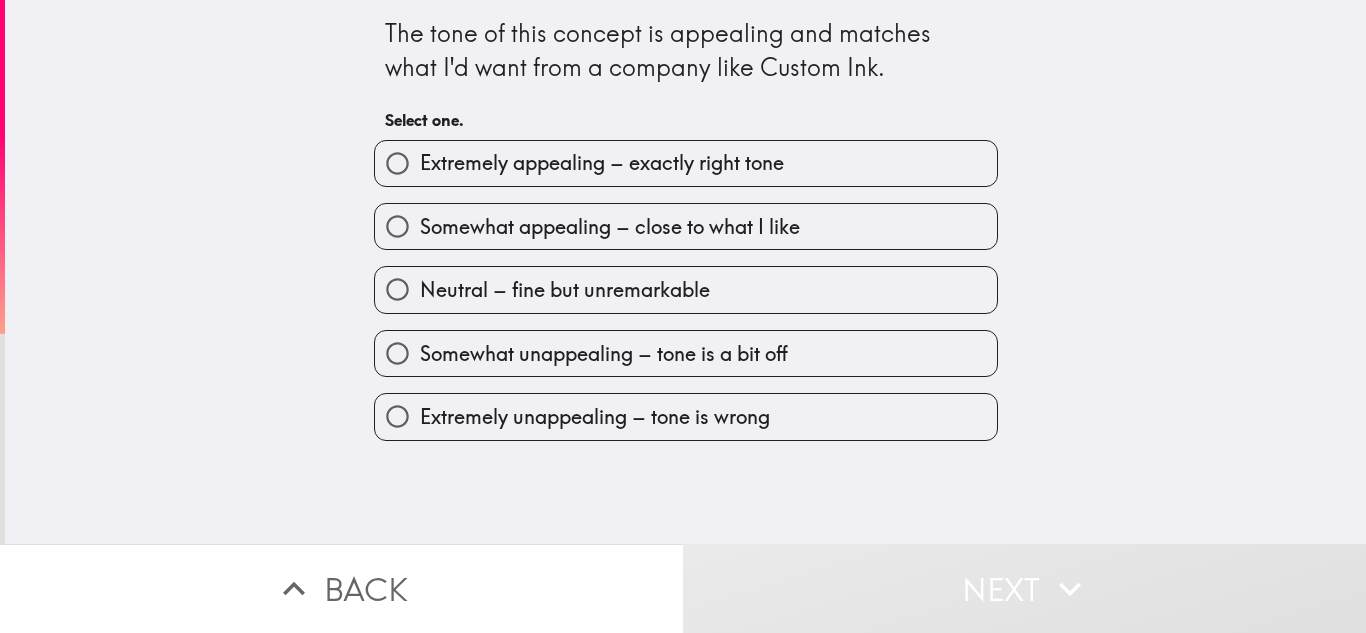click on "Extremely appealing – exactly right tone" at bounding box center [686, 163] 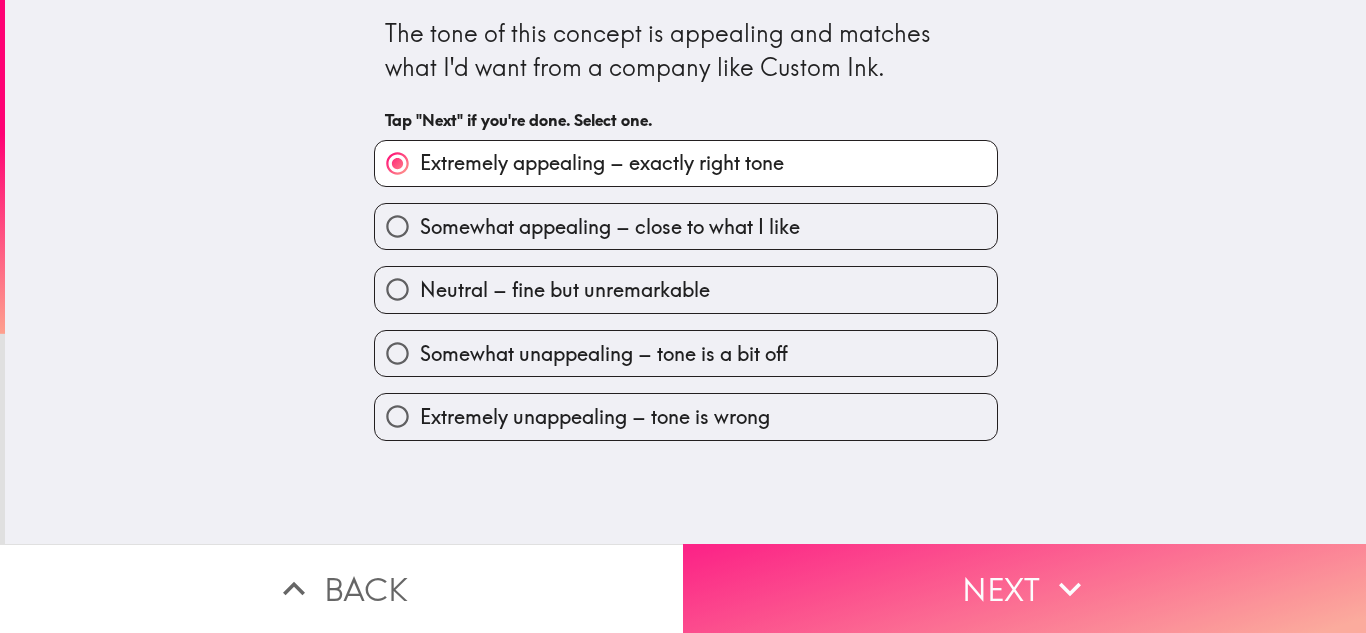 click on "Next" at bounding box center [1024, 588] 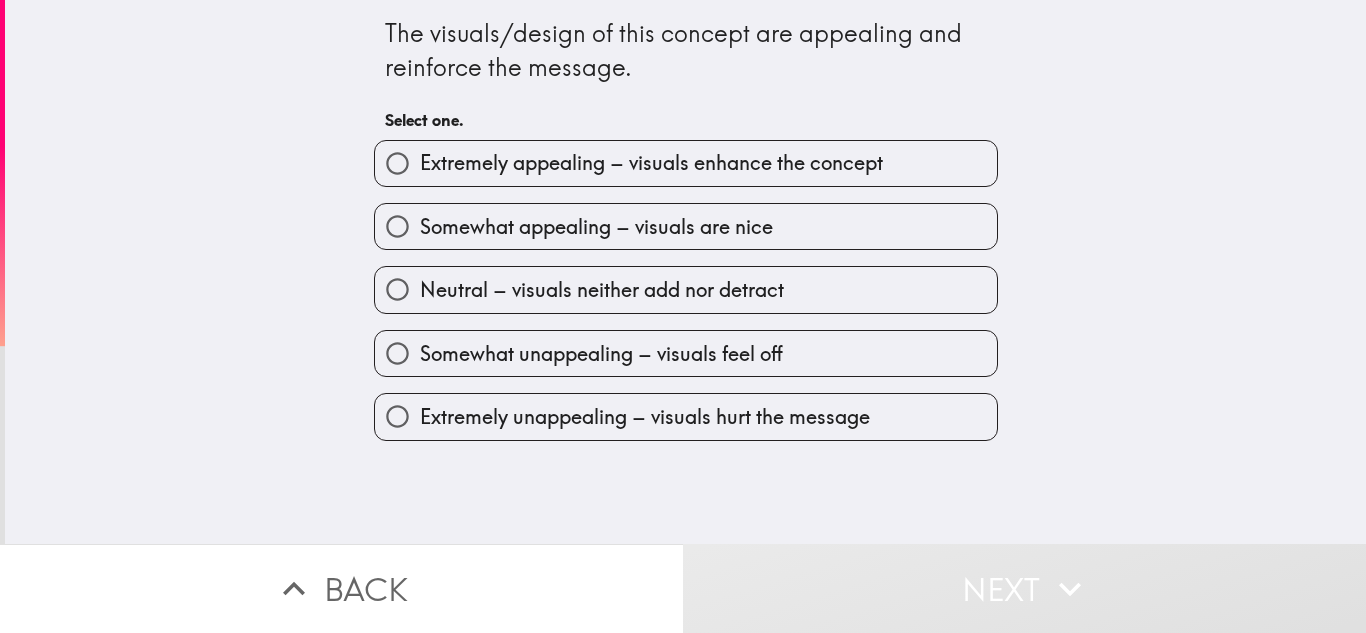 click on "Extremely appealing – visuals enhance the concept" at bounding box center [651, 163] 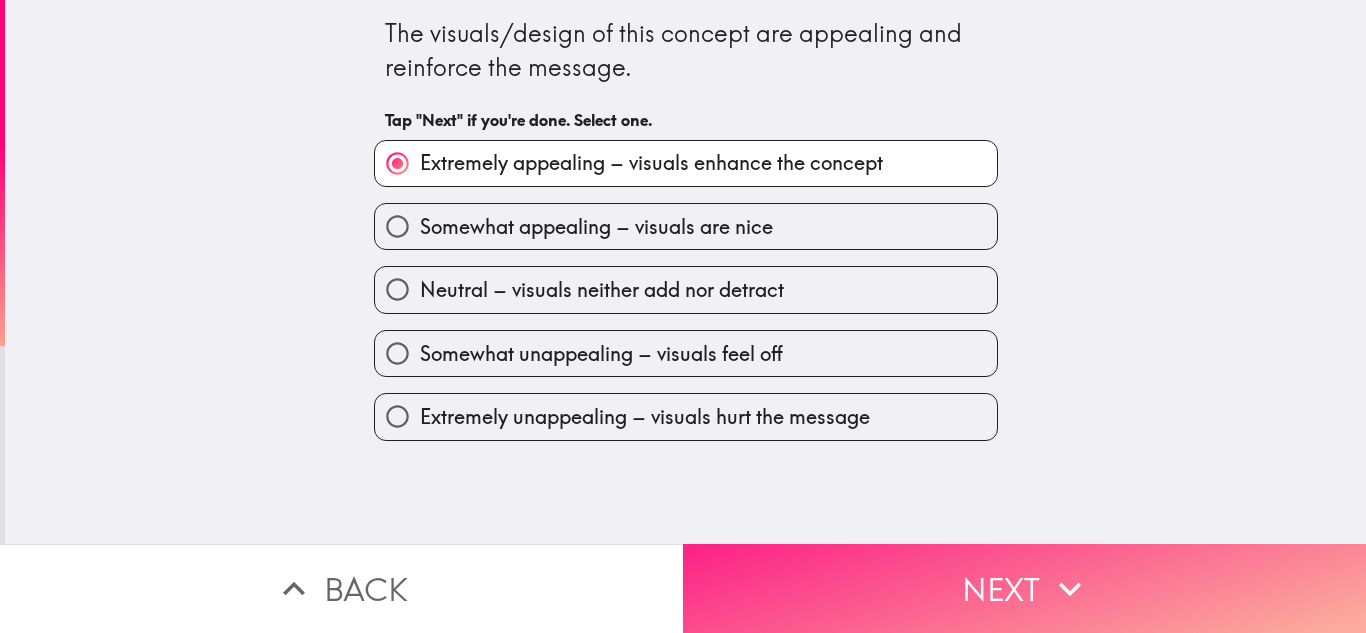 click on "Next" at bounding box center [1024, 588] 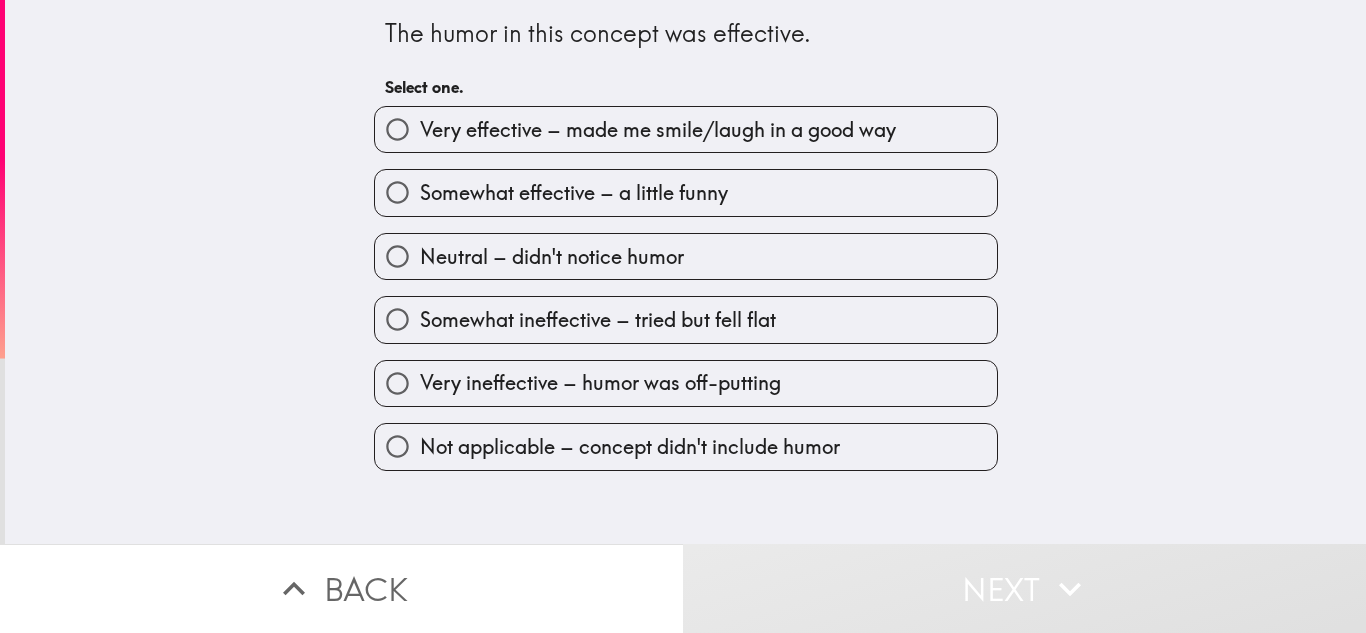 click on "Very effective – made me smile/laugh in a good way" at bounding box center (686, 129) 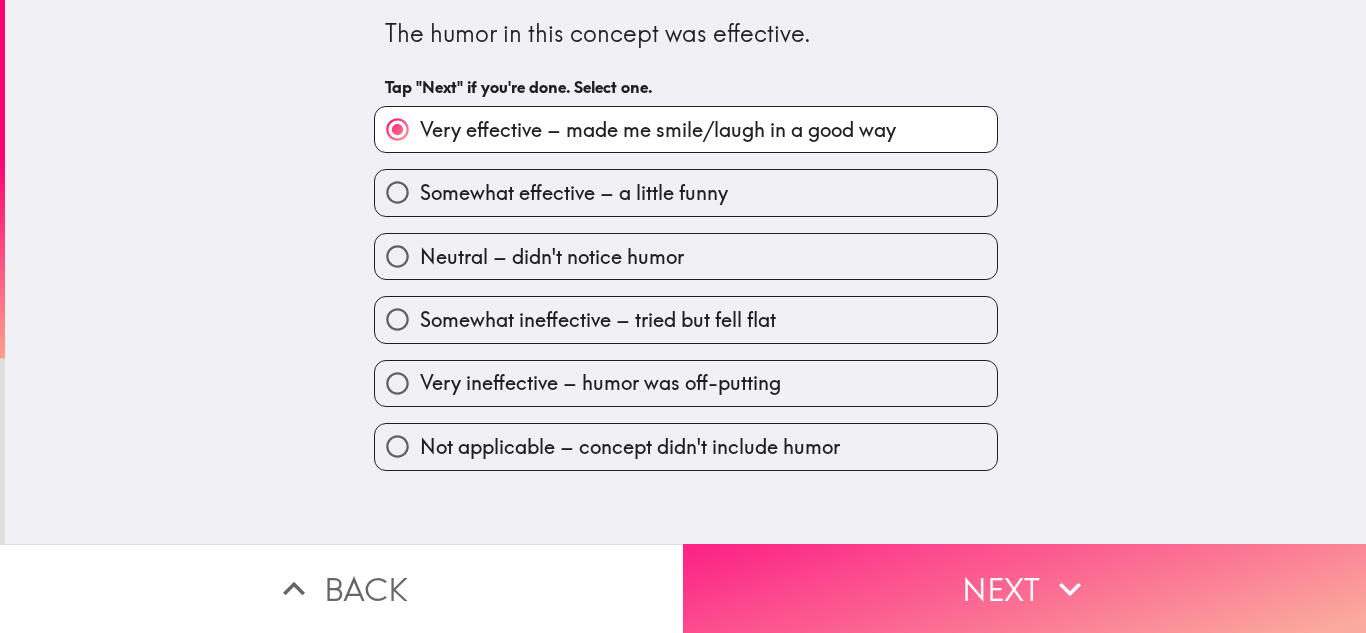click on "Next" at bounding box center (1024, 588) 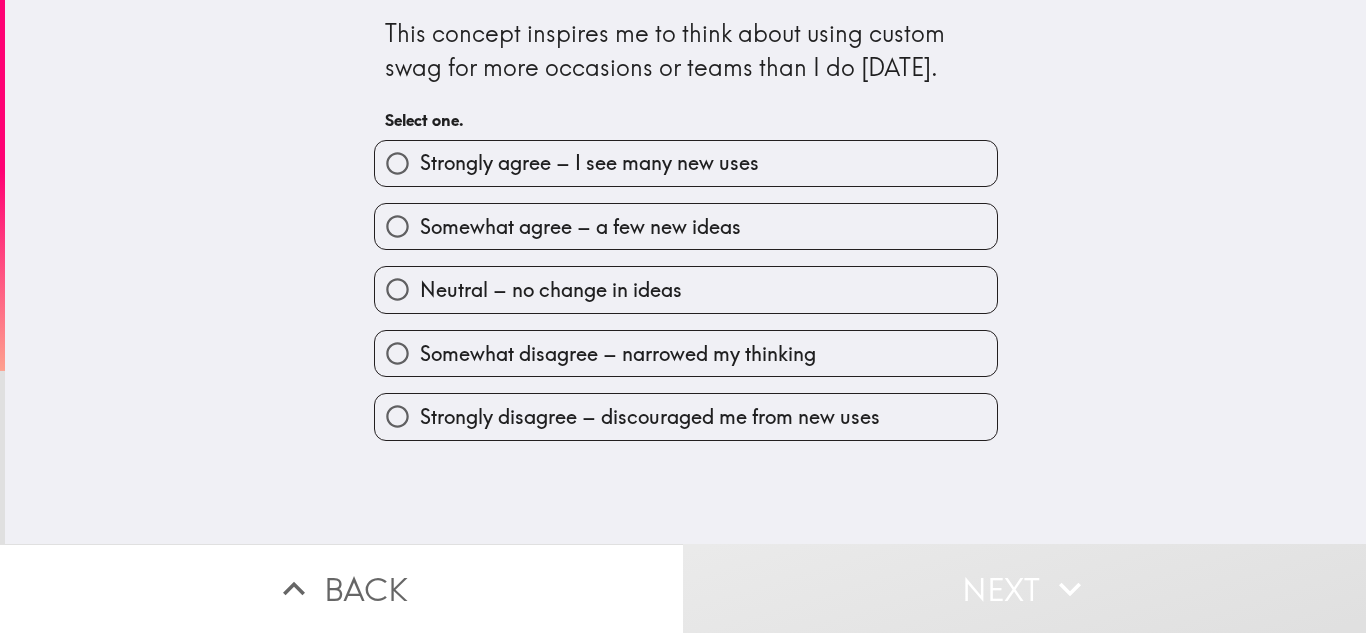 click on "Strongly agree – I see many new uses" at bounding box center (686, 163) 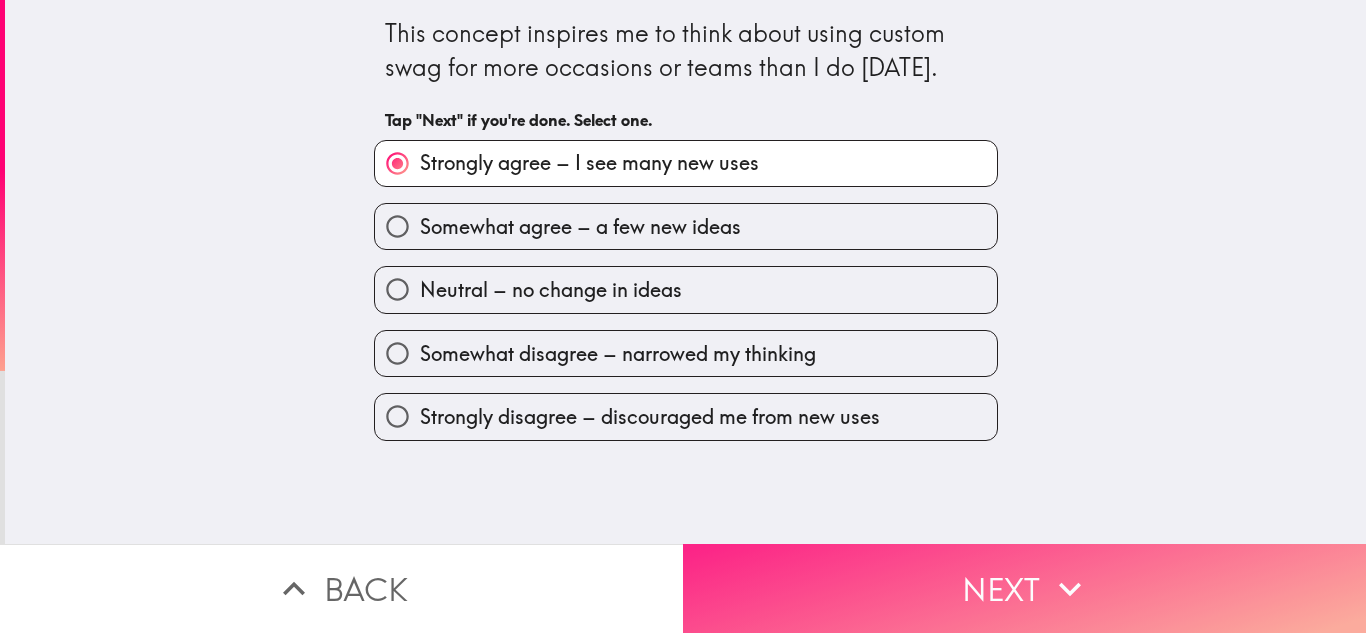 click on "Next" at bounding box center [1024, 588] 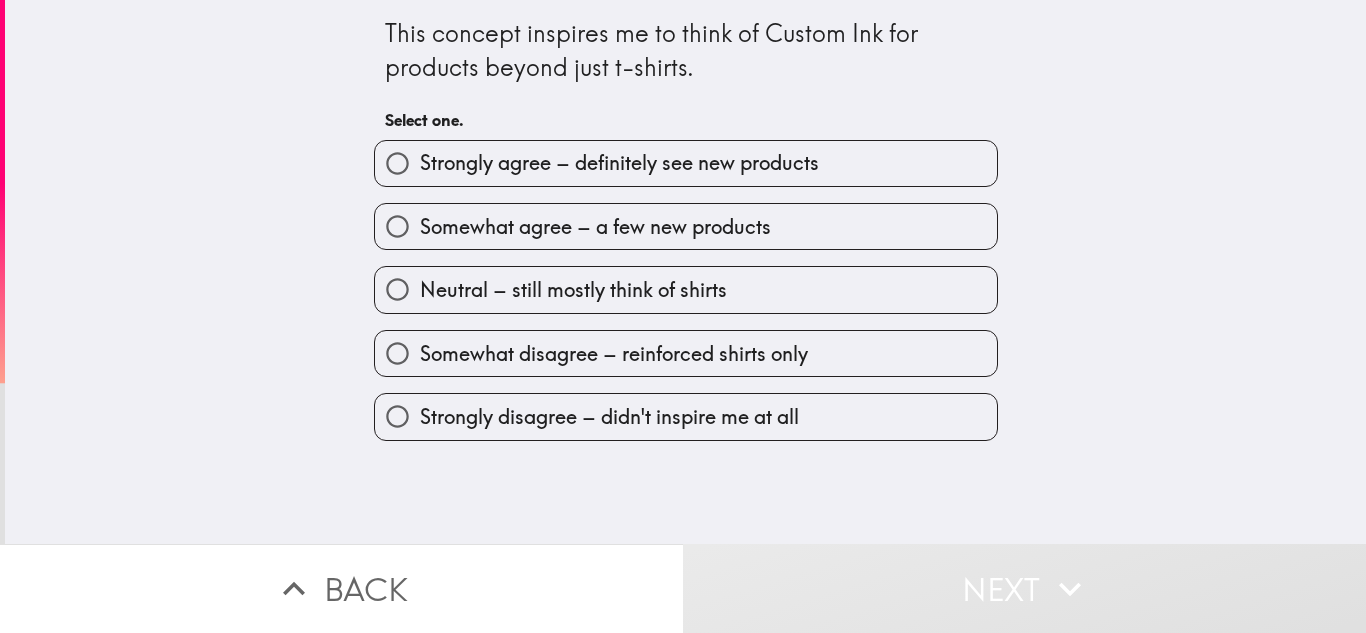 click on "Strongly agree – definitely see new products" at bounding box center [619, 163] 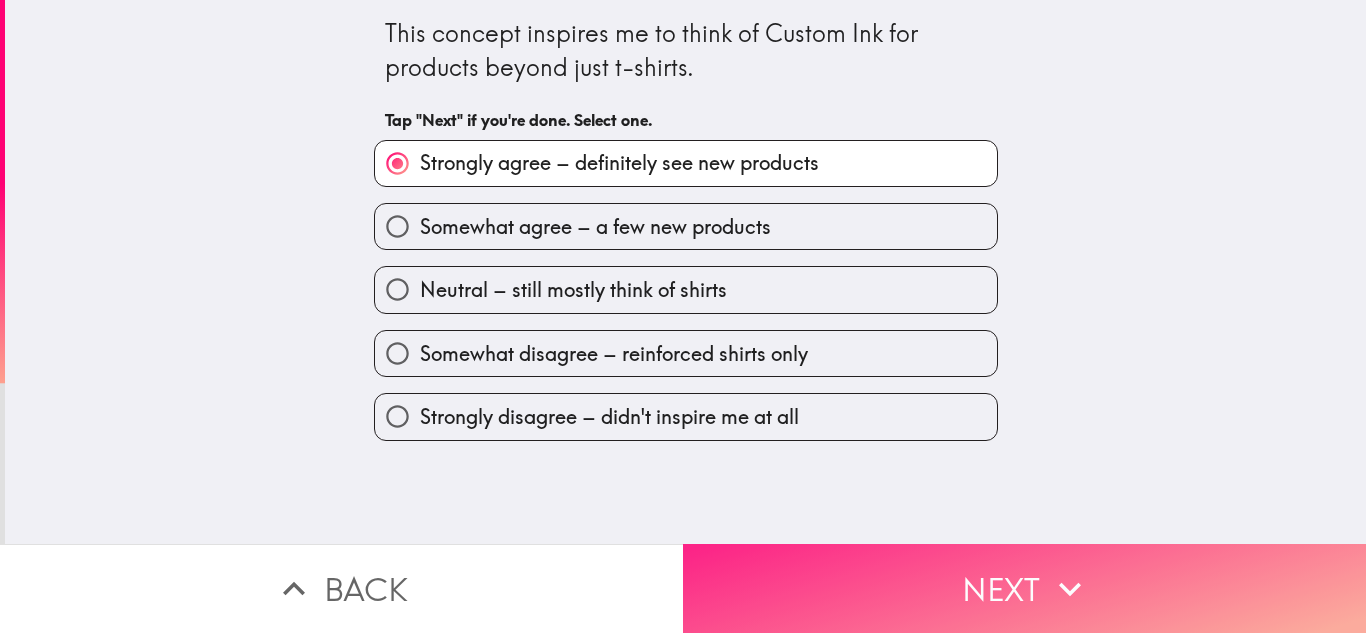 click on "Next" at bounding box center [1024, 588] 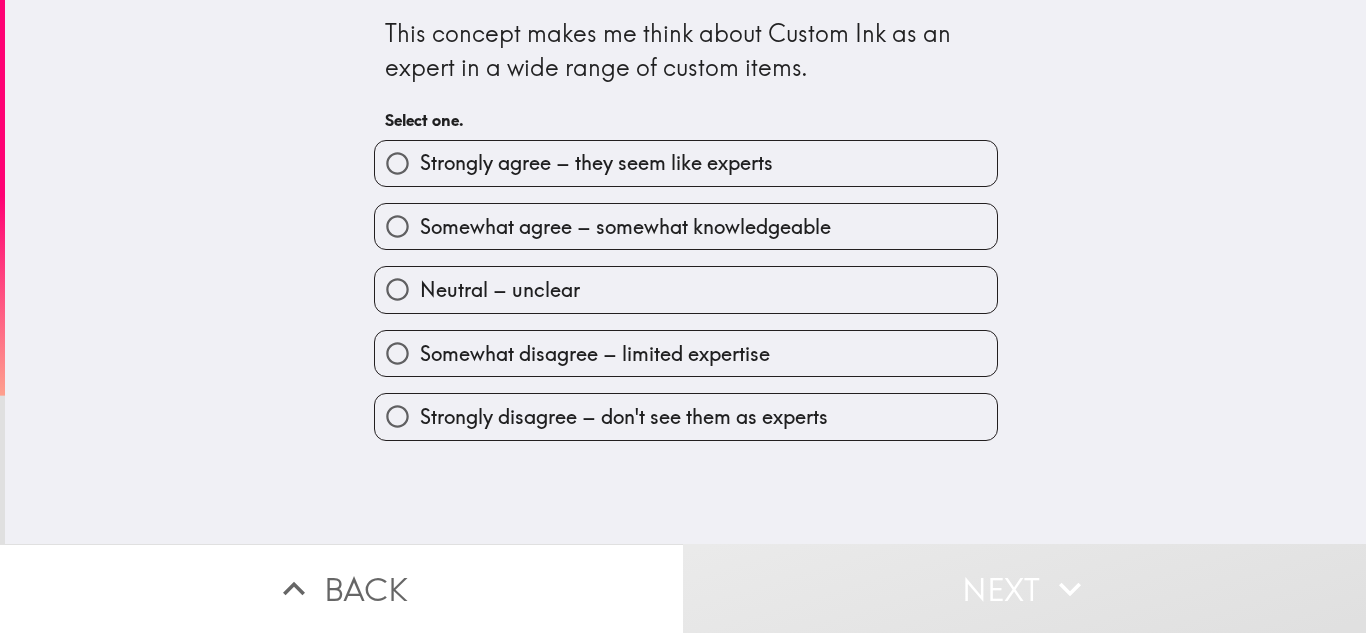 click on "Strongly agree – they seem like experts" at bounding box center (686, 163) 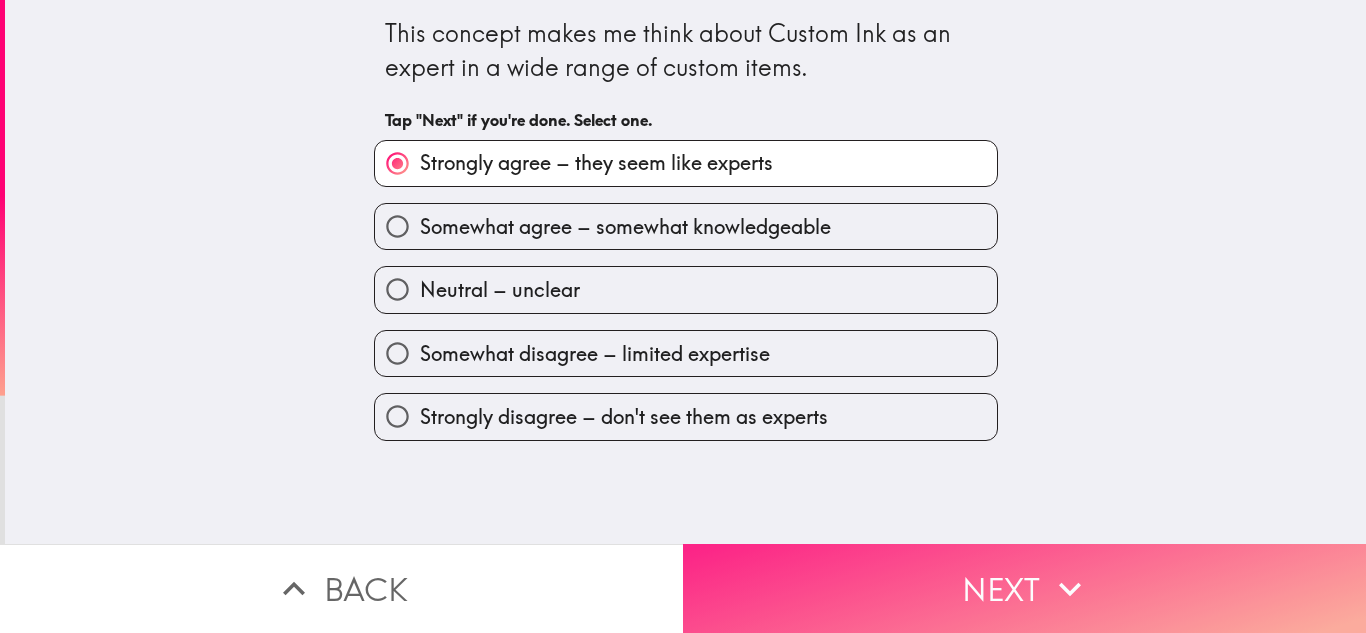 click on "Next" at bounding box center (1024, 588) 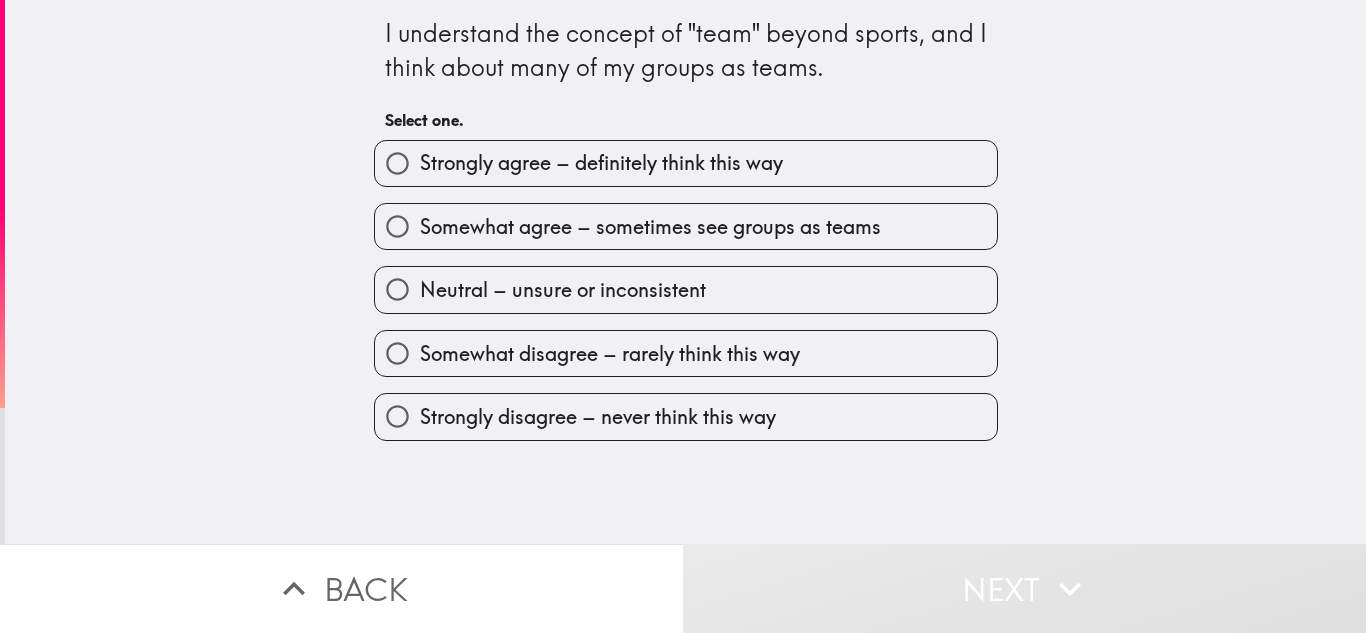 click on "Strongly agree – definitely think this way" at bounding box center (686, 163) 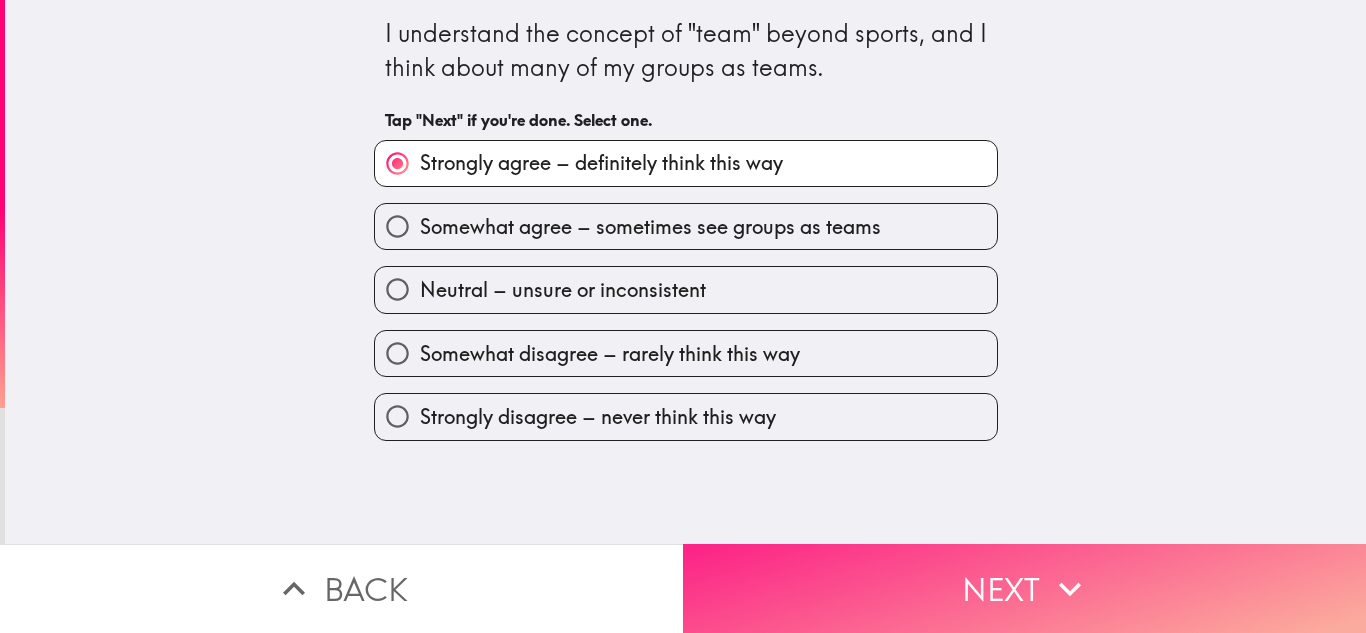click on "Next" at bounding box center [1024, 588] 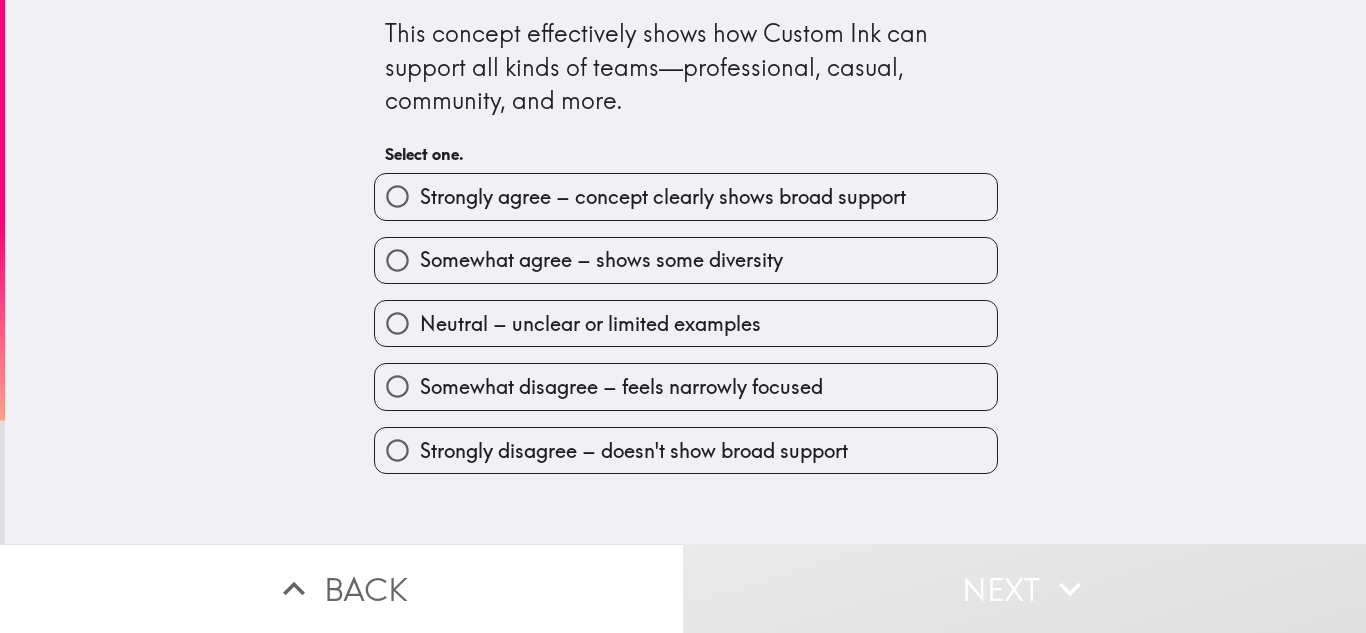 click on "Strongly agree – concept clearly shows broad support" at bounding box center [663, 197] 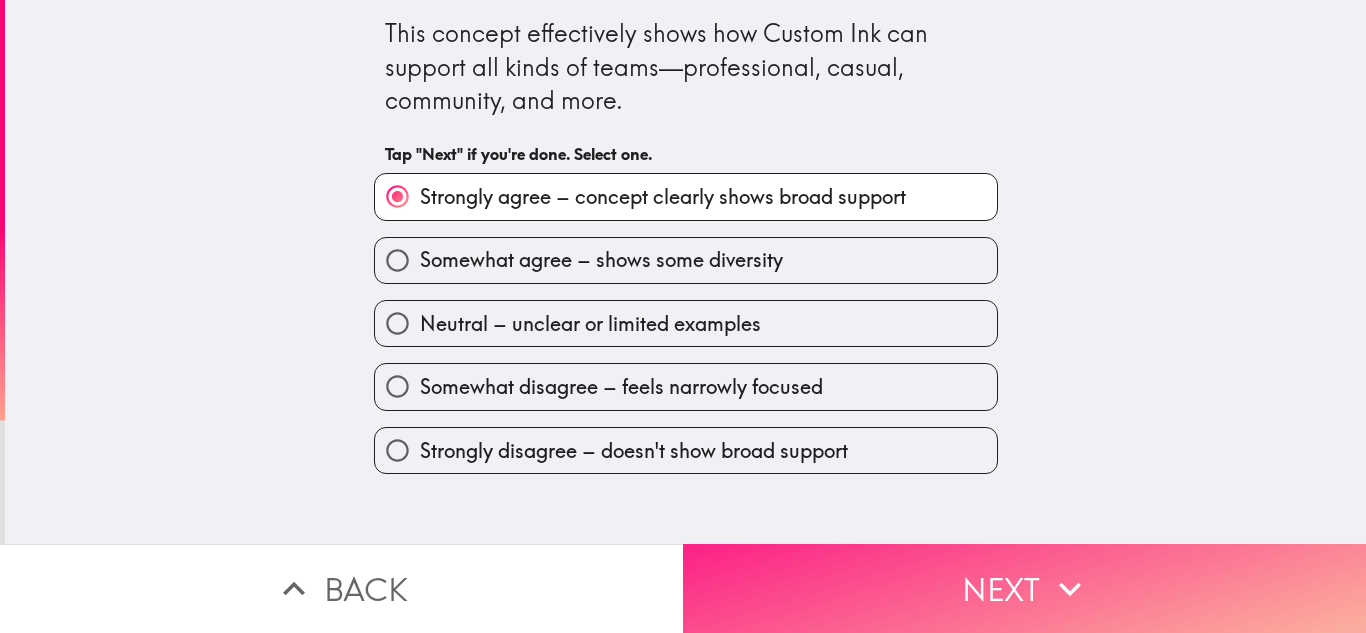 click on "Next" at bounding box center (1024, 588) 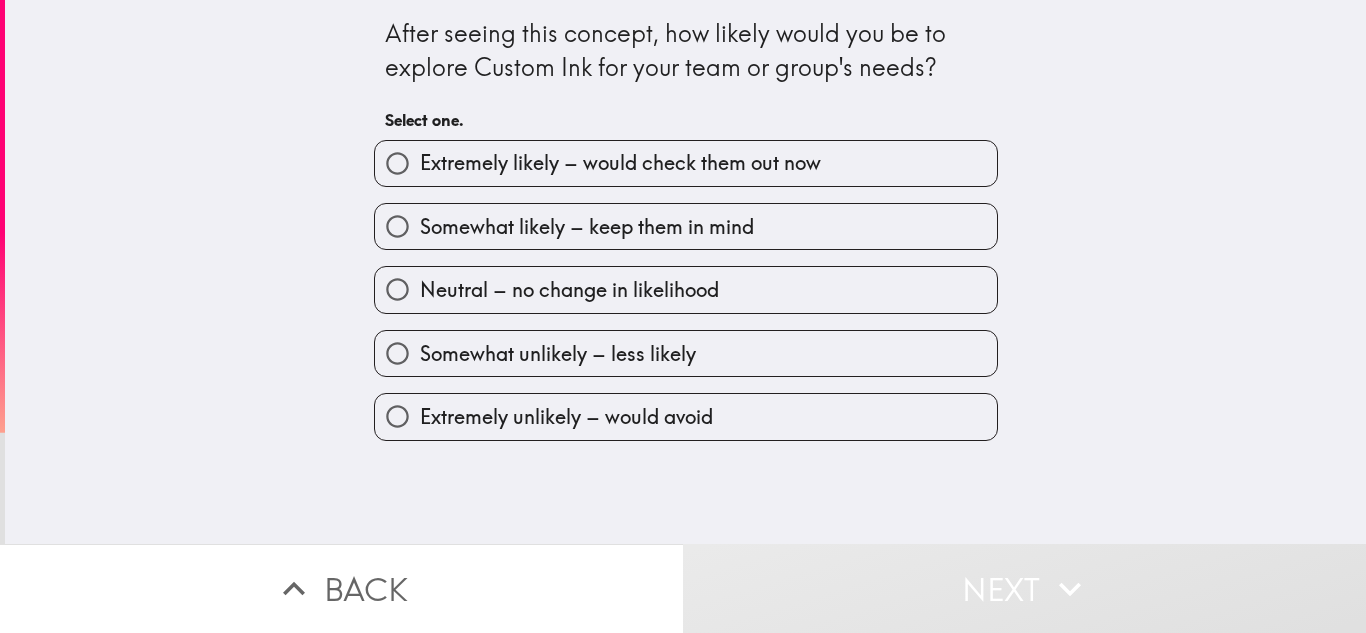 type 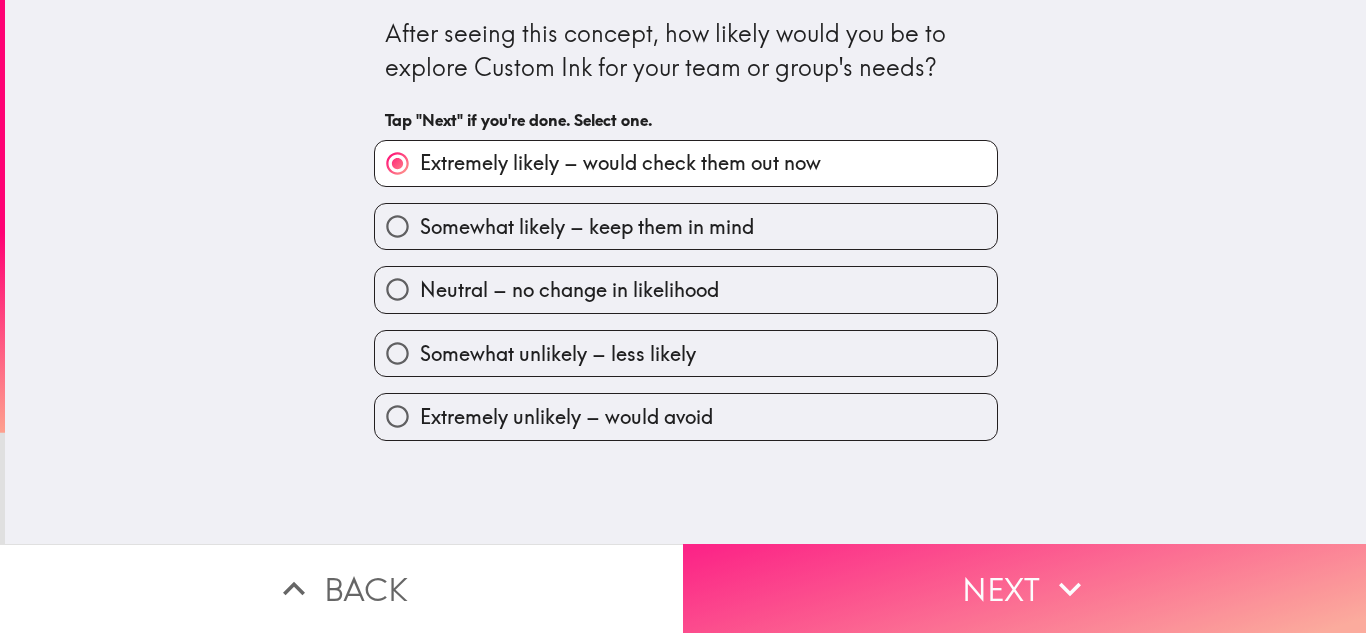 click on "Next" at bounding box center (1024, 588) 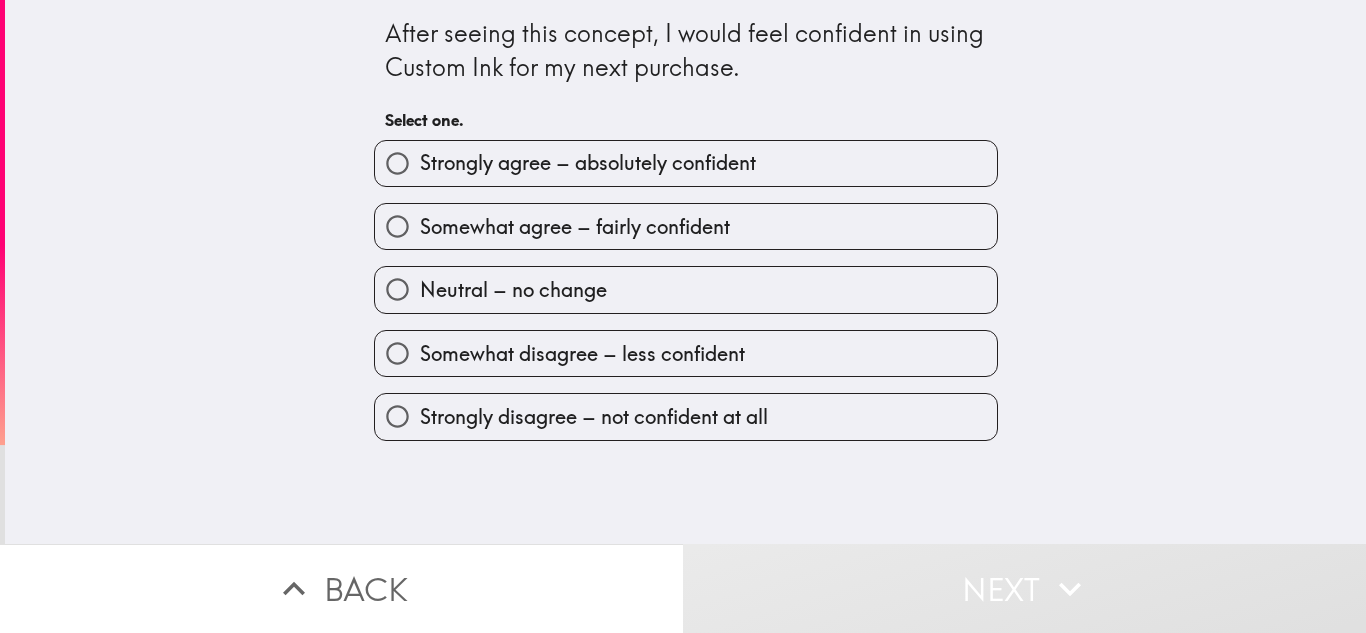 click on "Strongly agree – absolutely confident" at bounding box center (588, 163) 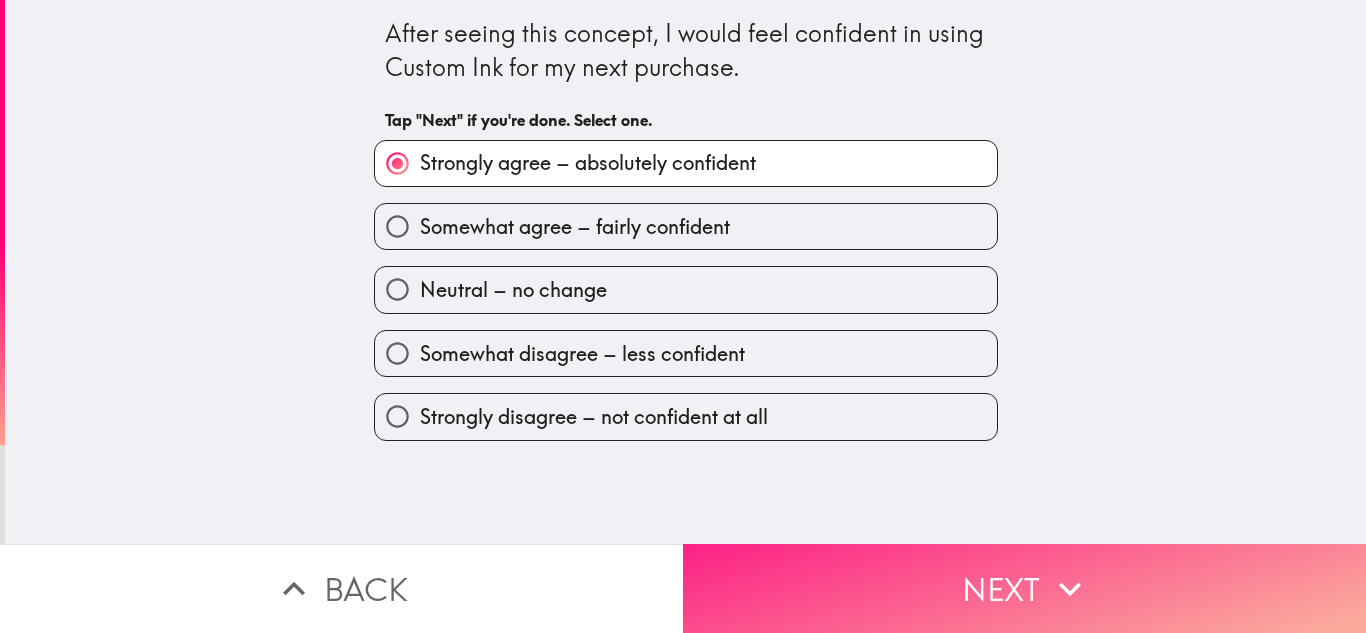 click on "Next" at bounding box center (1024, 588) 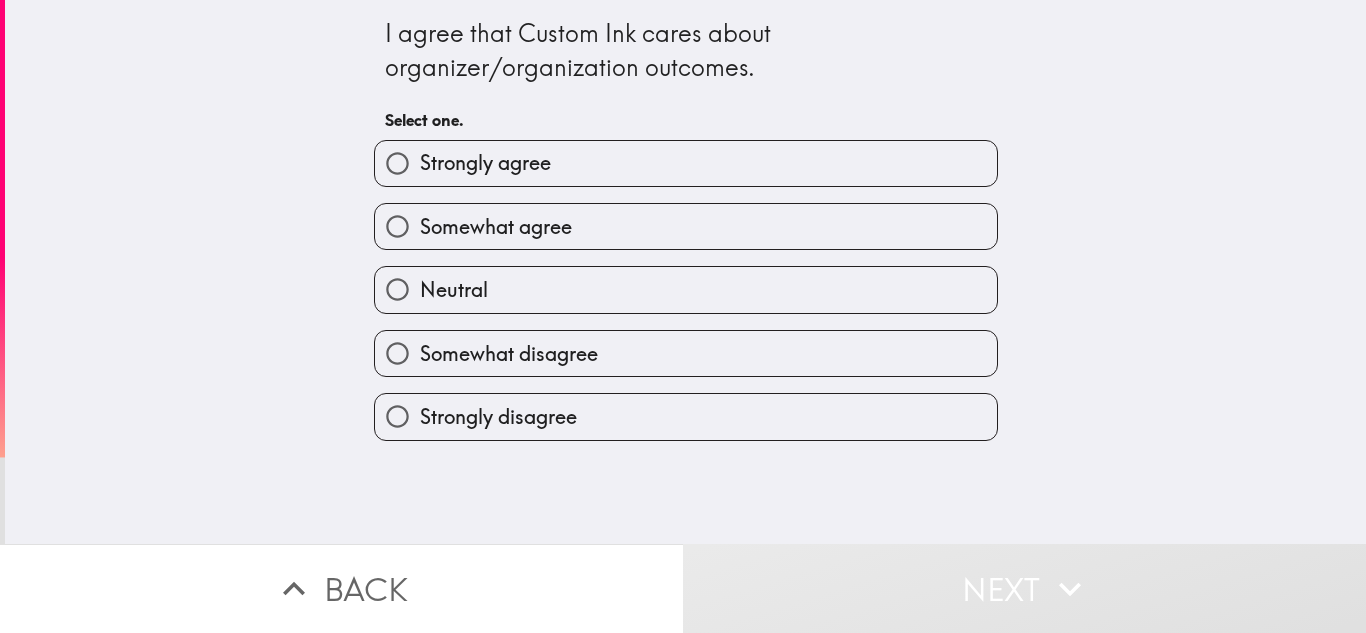 click on "Strongly agree" at bounding box center [686, 163] 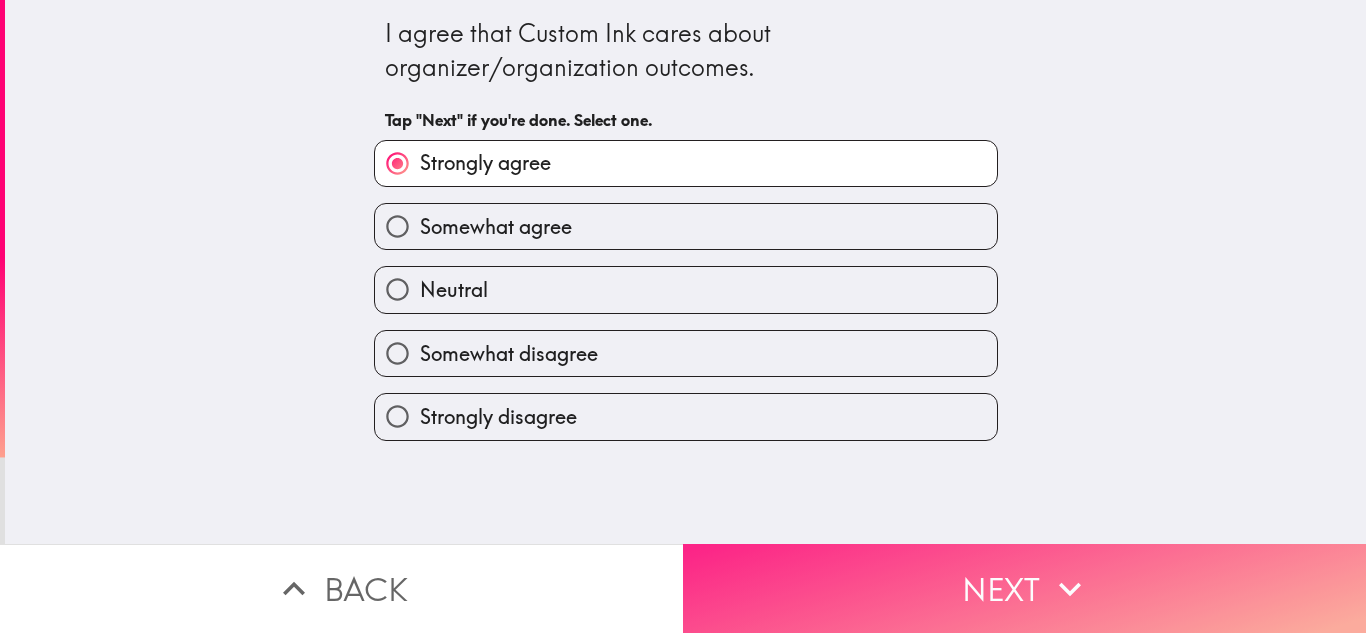 click on "Next" at bounding box center [1024, 588] 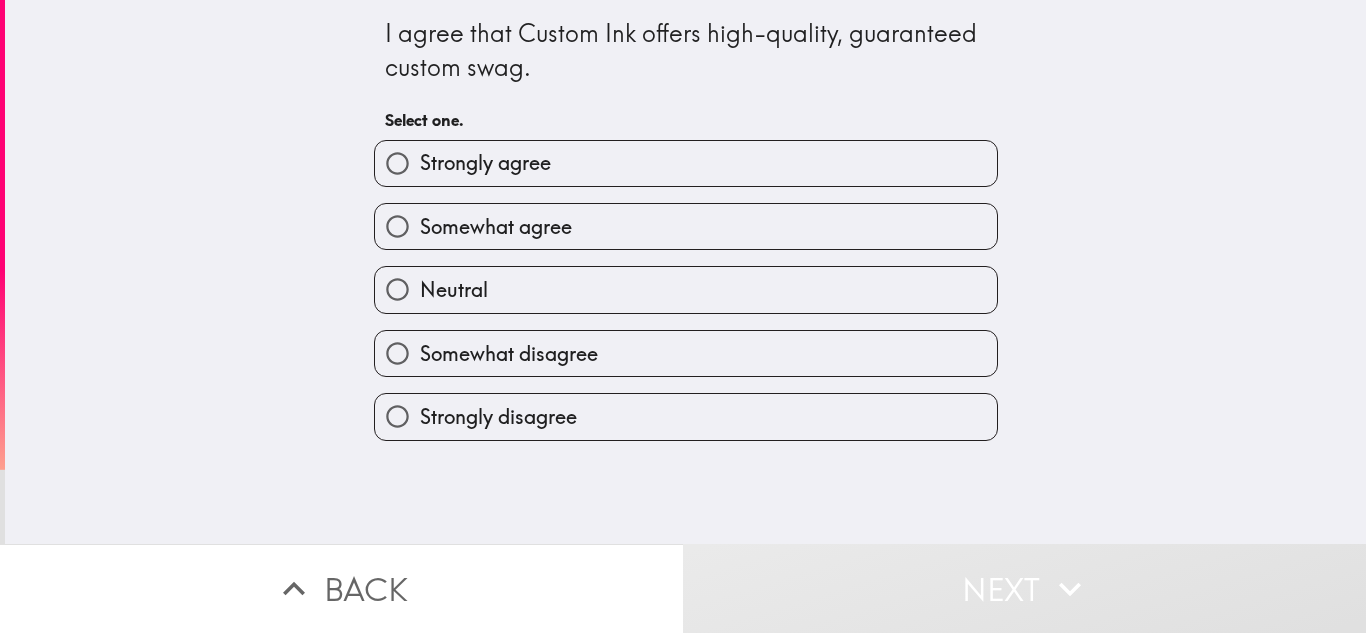 click on "Strongly agree" at bounding box center [686, 163] 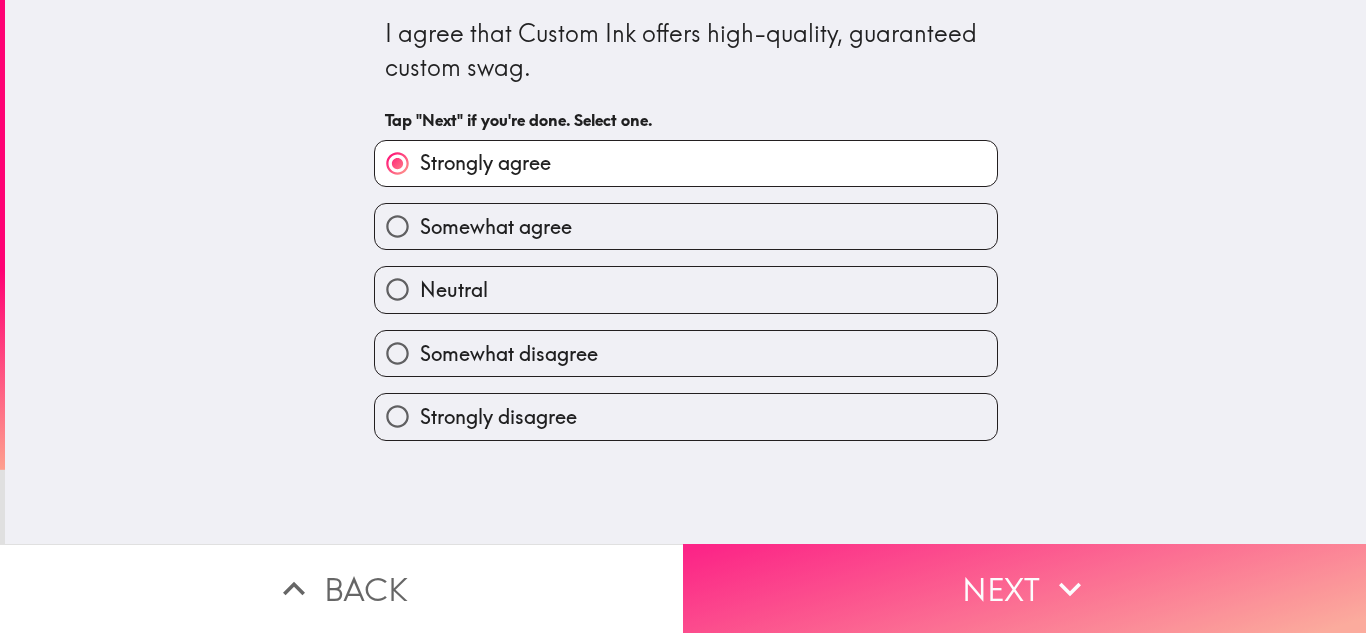 click on "Next" at bounding box center [1024, 588] 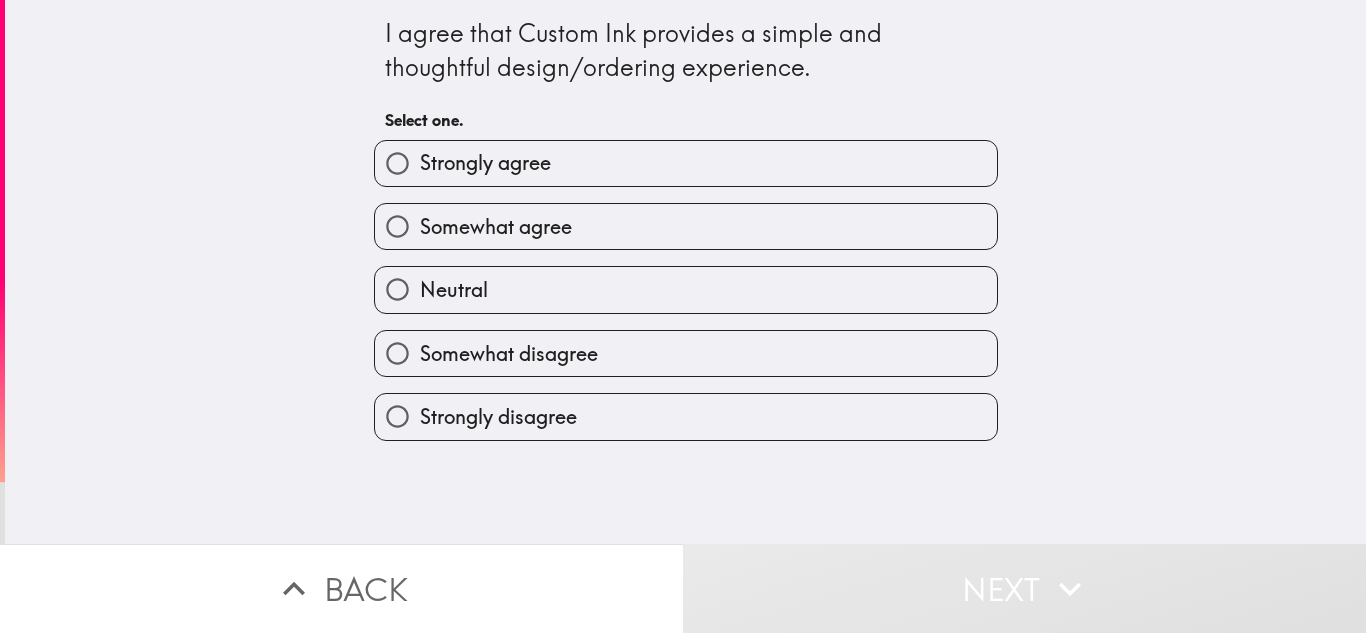 click on "Strongly agree" at bounding box center [686, 163] 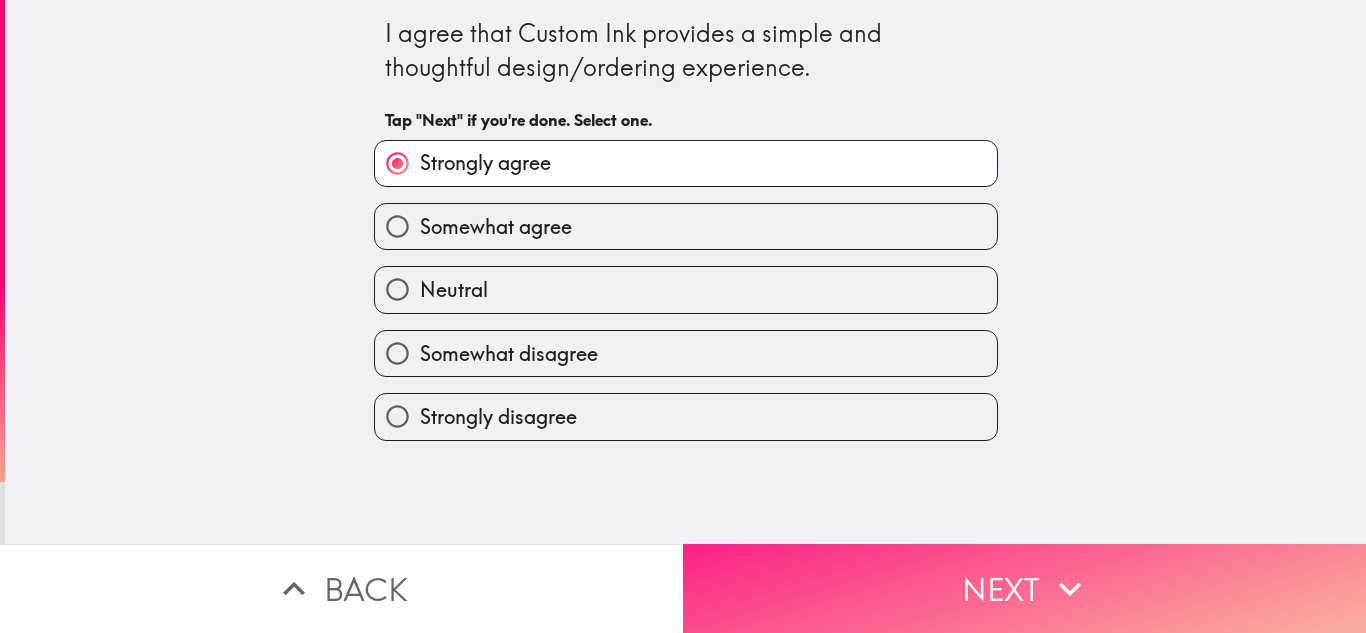 click on "Next" at bounding box center [1024, 588] 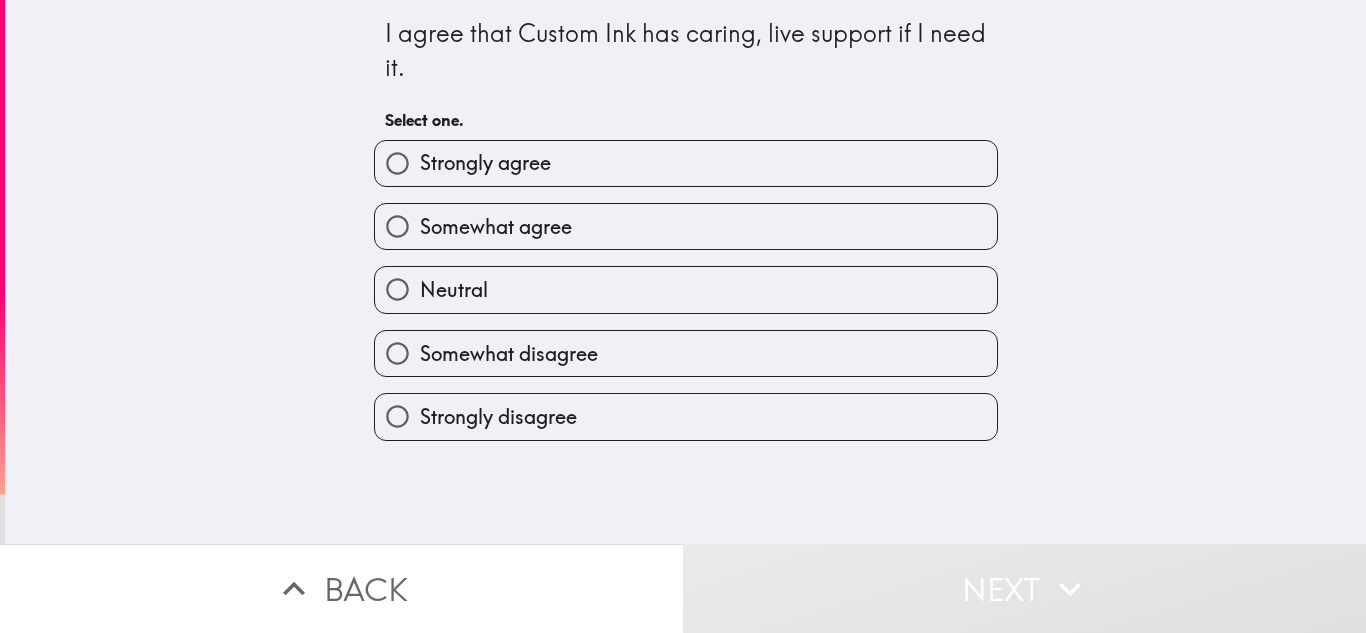click on "Strongly agree" at bounding box center [686, 163] 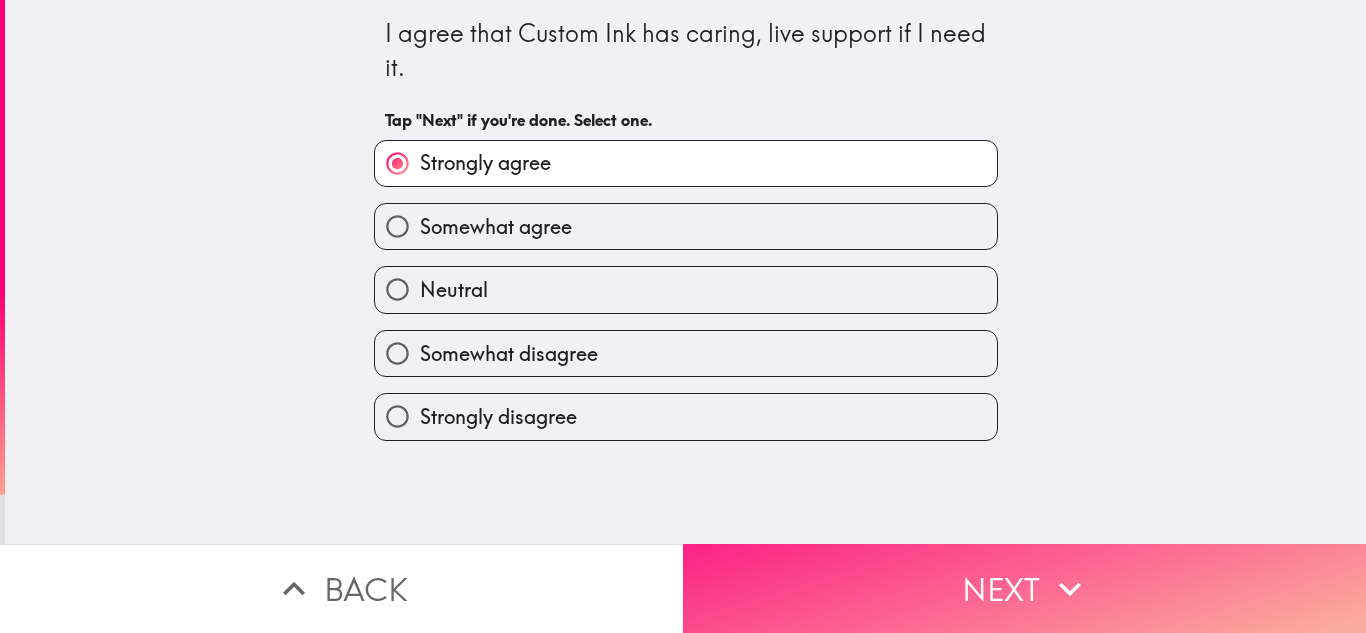 click on "Next" at bounding box center (1024, 588) 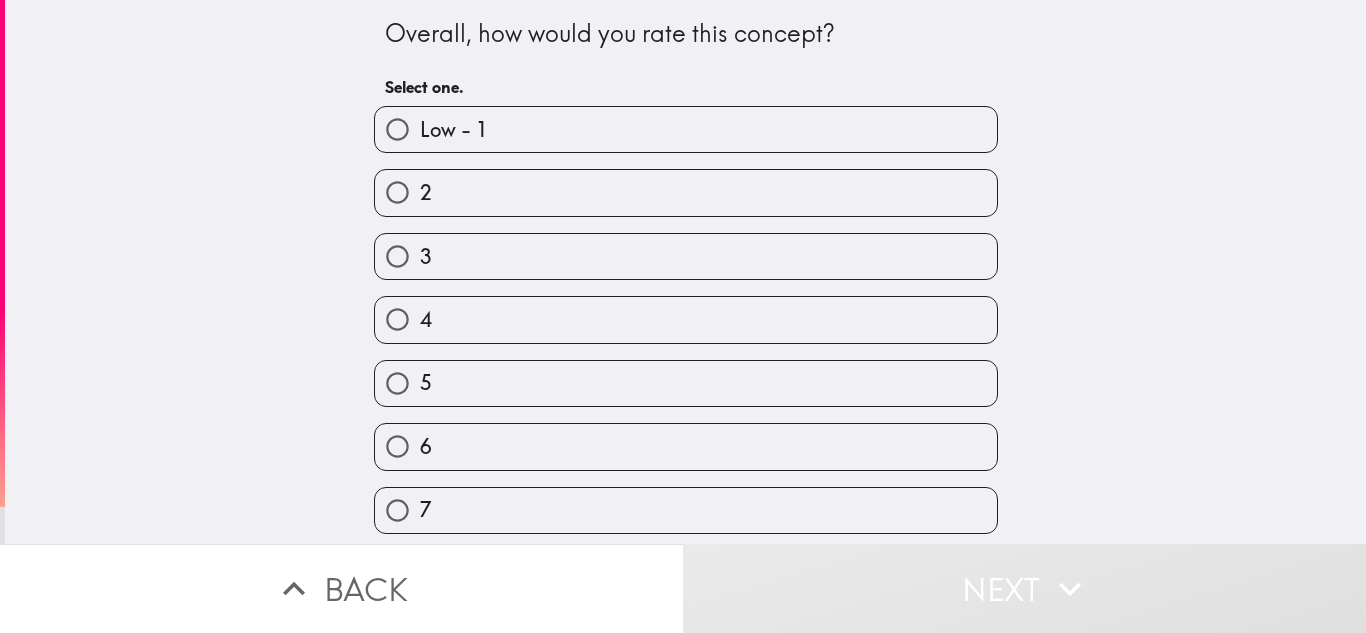 scroll, scrollTop: 180, scrollLeft: 0, axis: vertical 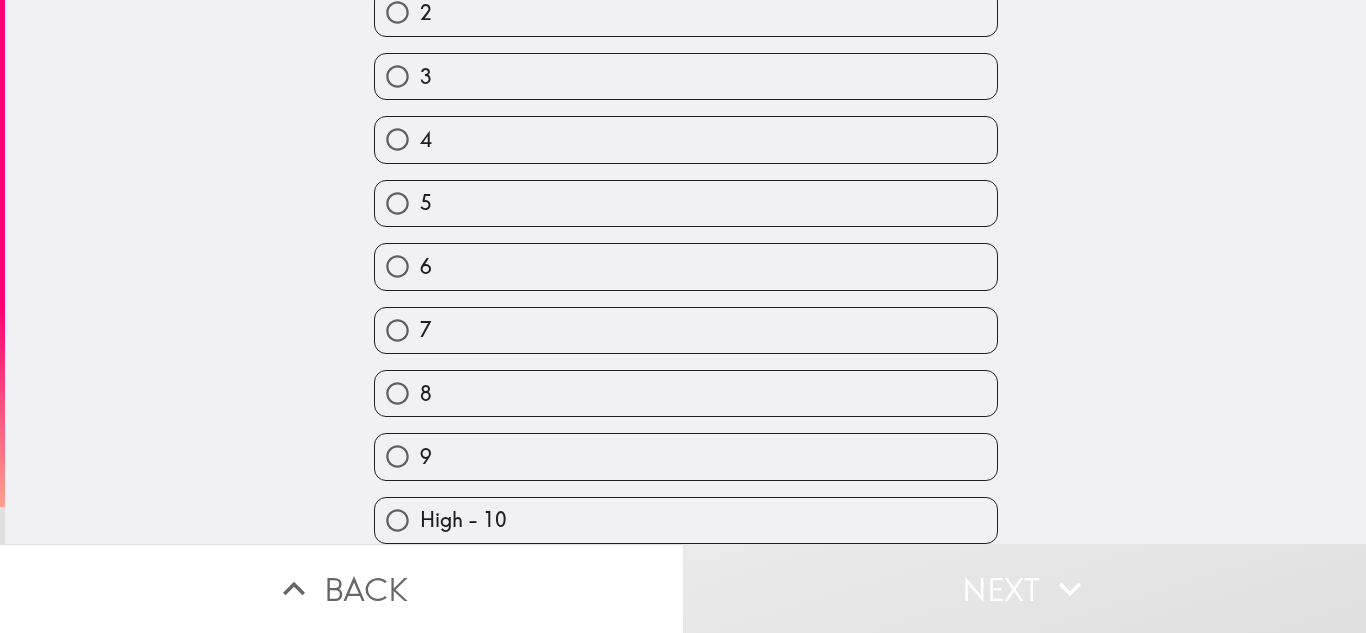 click on "9" at bounding box center [686, 456] 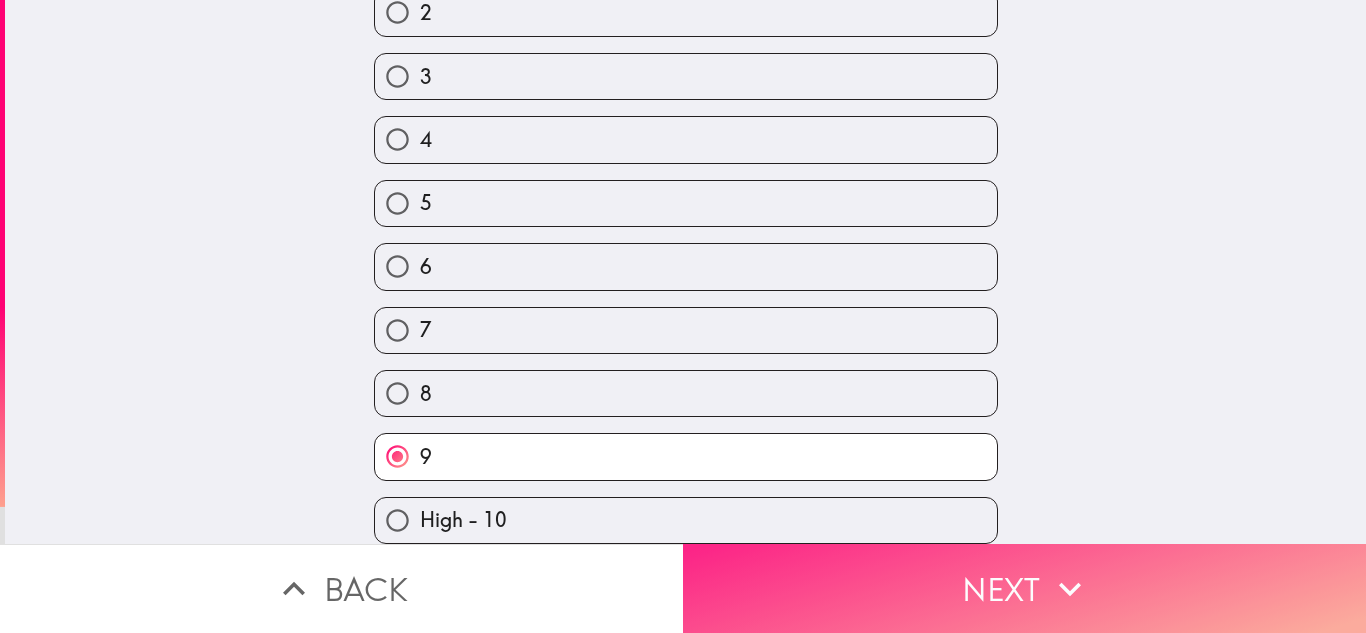 click on "Next" at bounding box center (1024, 588) 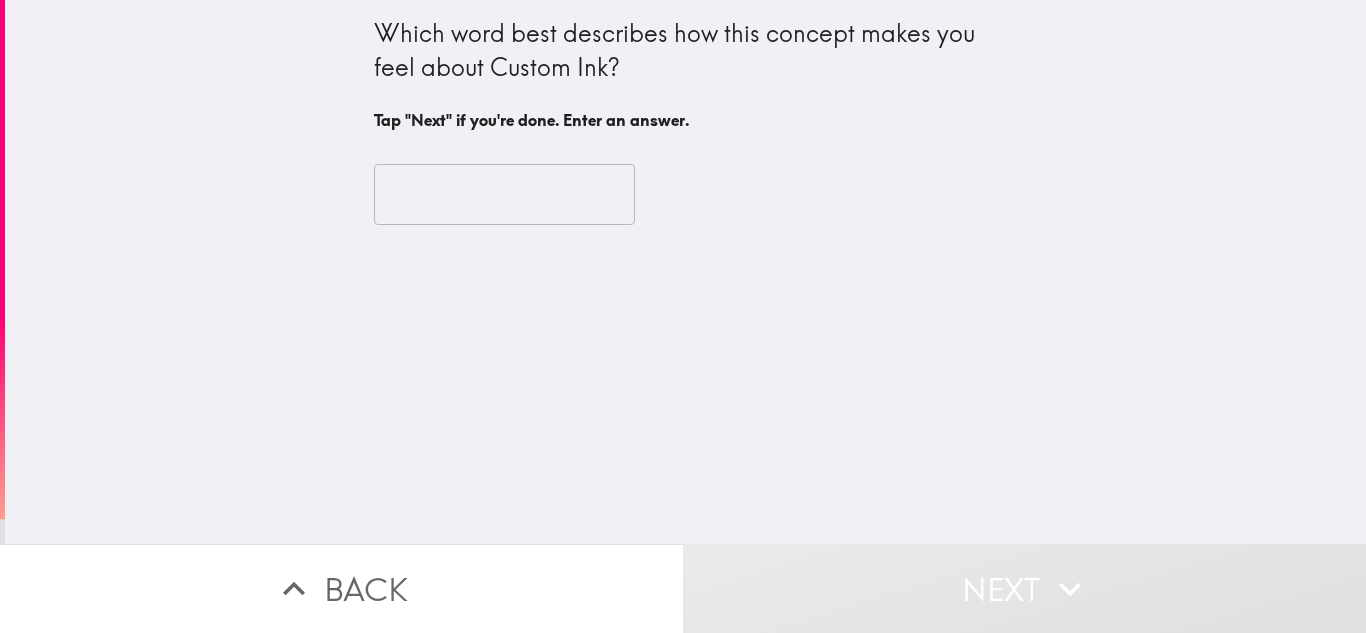 click at bounding box center [504, 195] 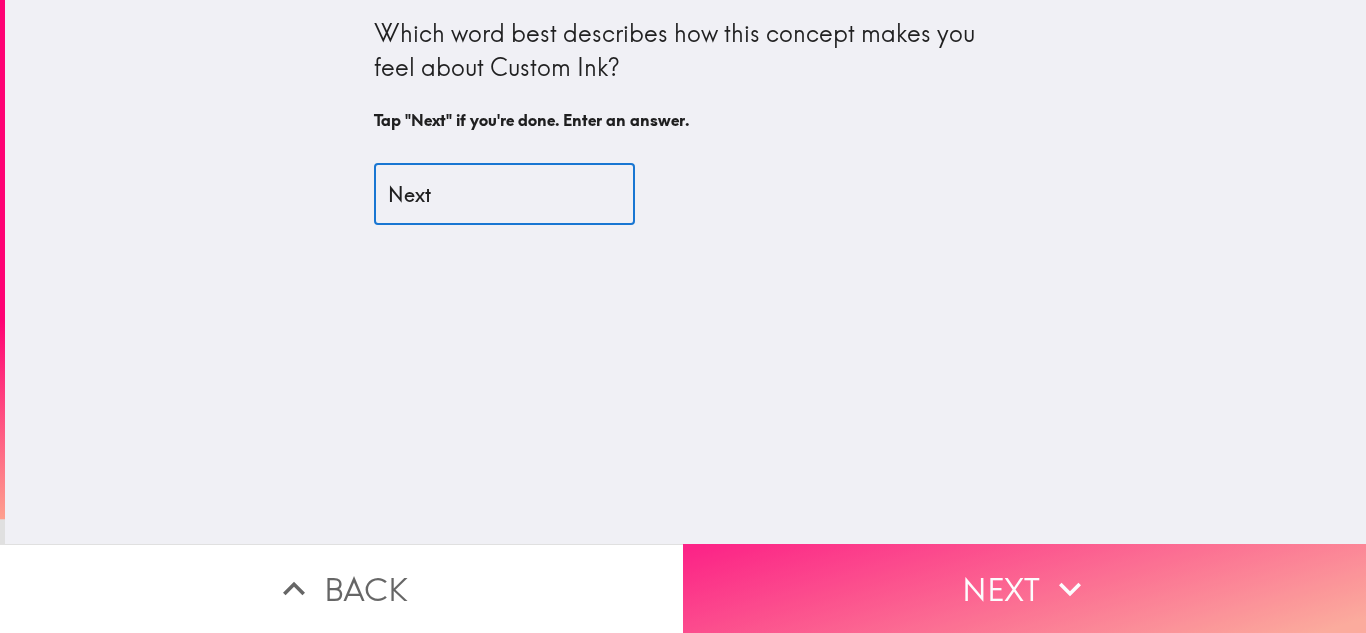 type on "Next" 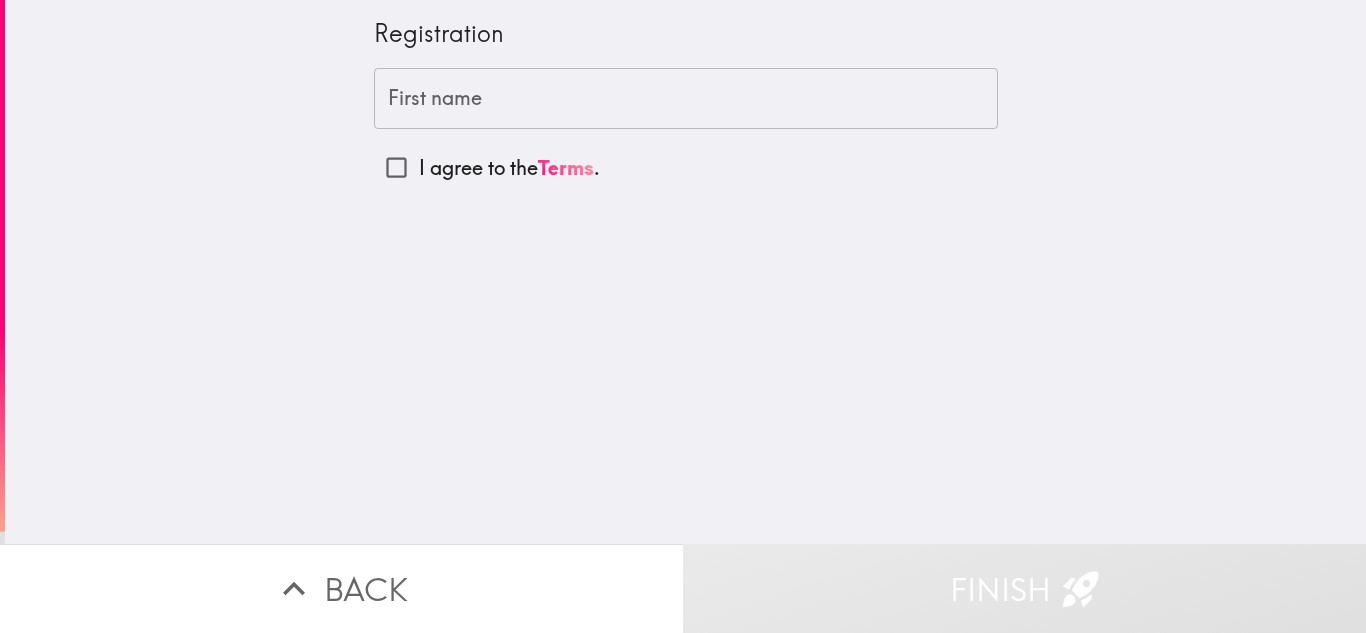 click on "First name" at bounding box center (686, 99) 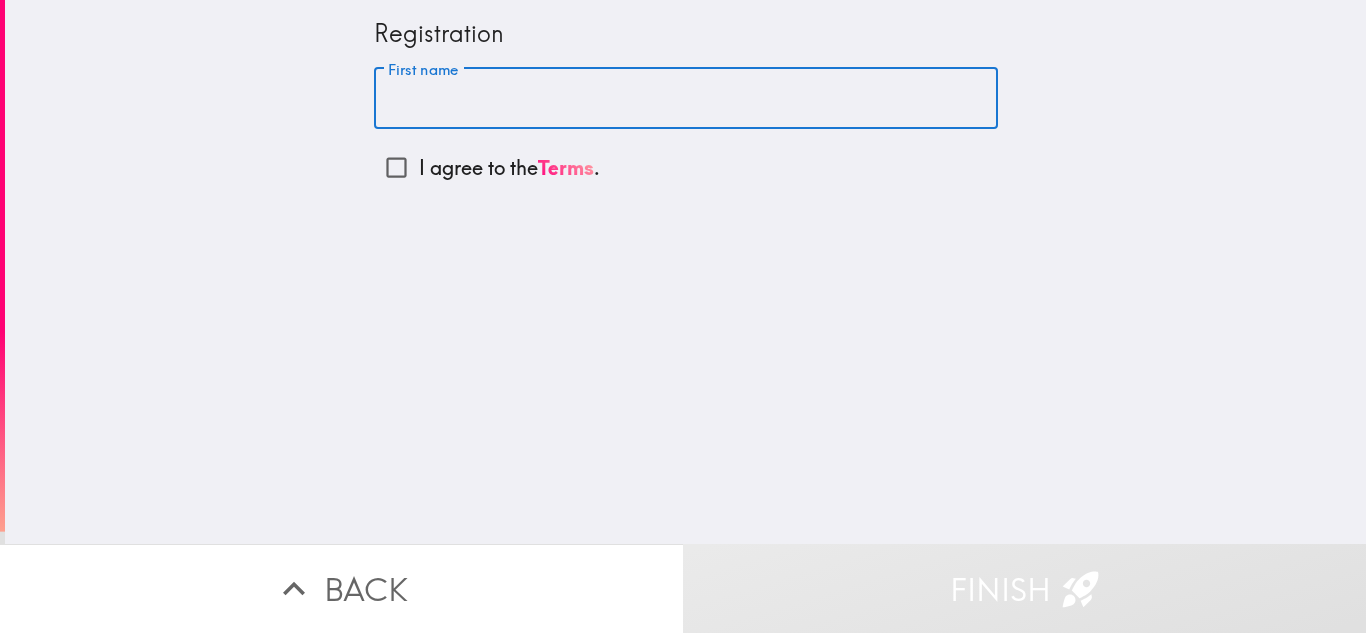 type on "[PERSON_NAME]" 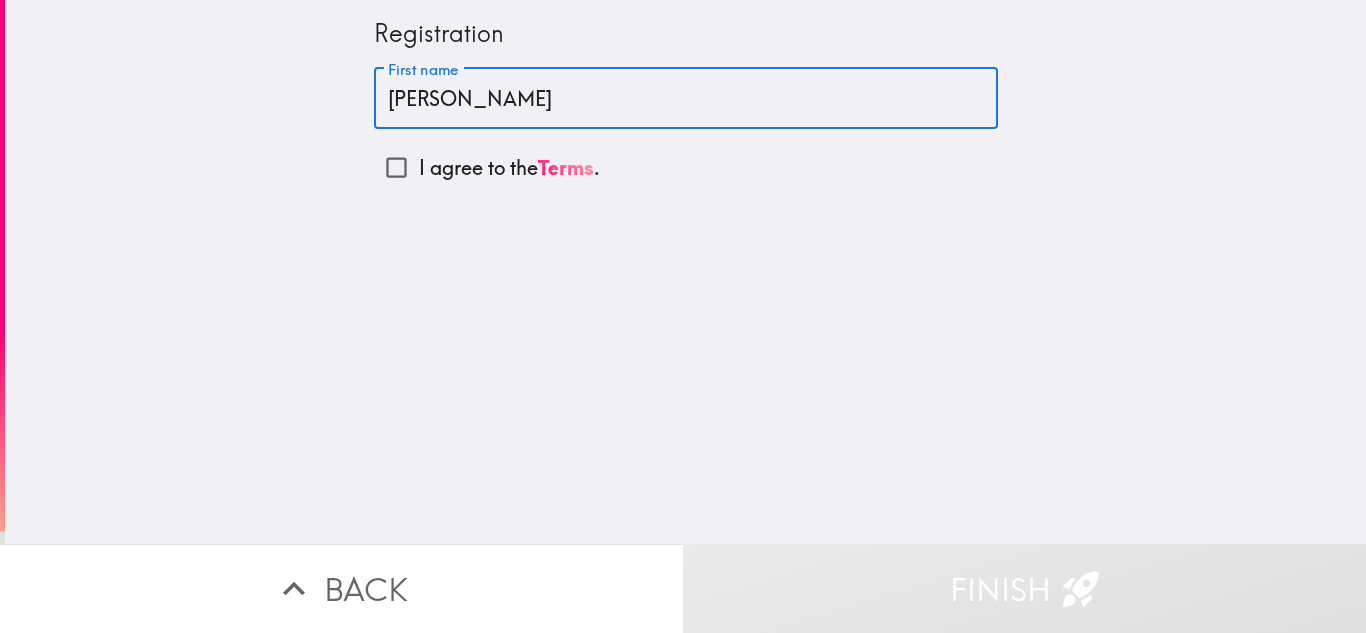 click on "I agree to the  Terms ." at bounding box center [396, 167] 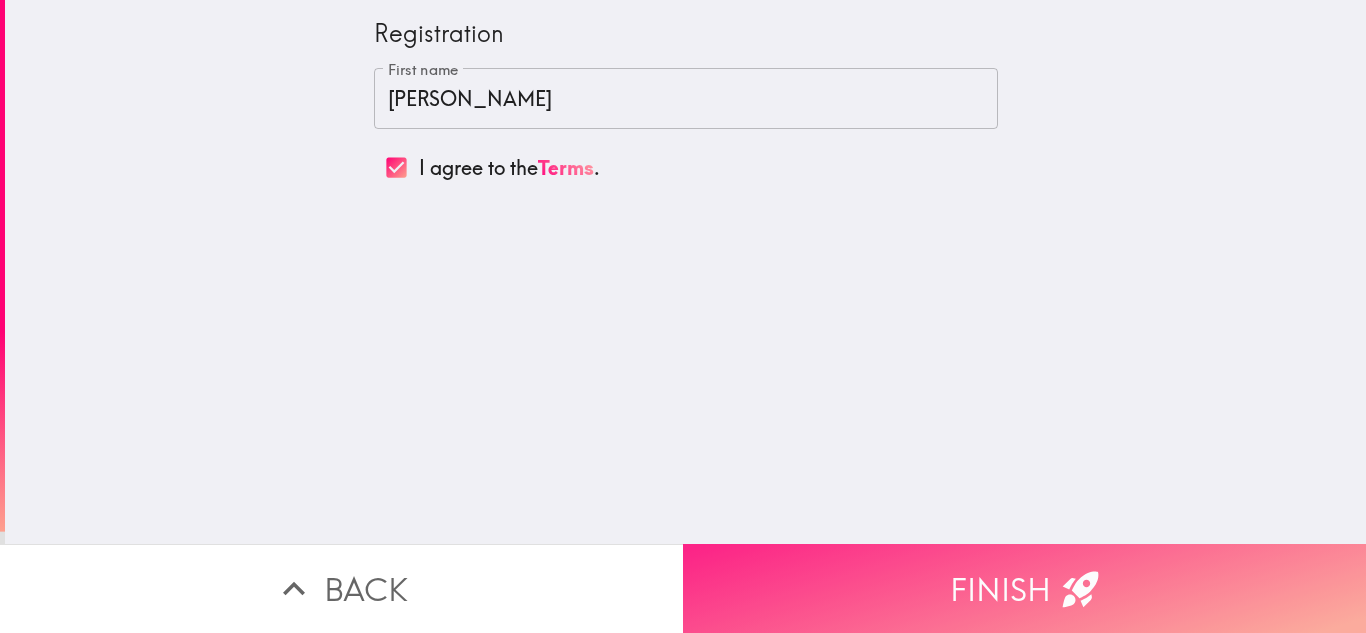click on "Finish" at bounding box center (1024, 588) 